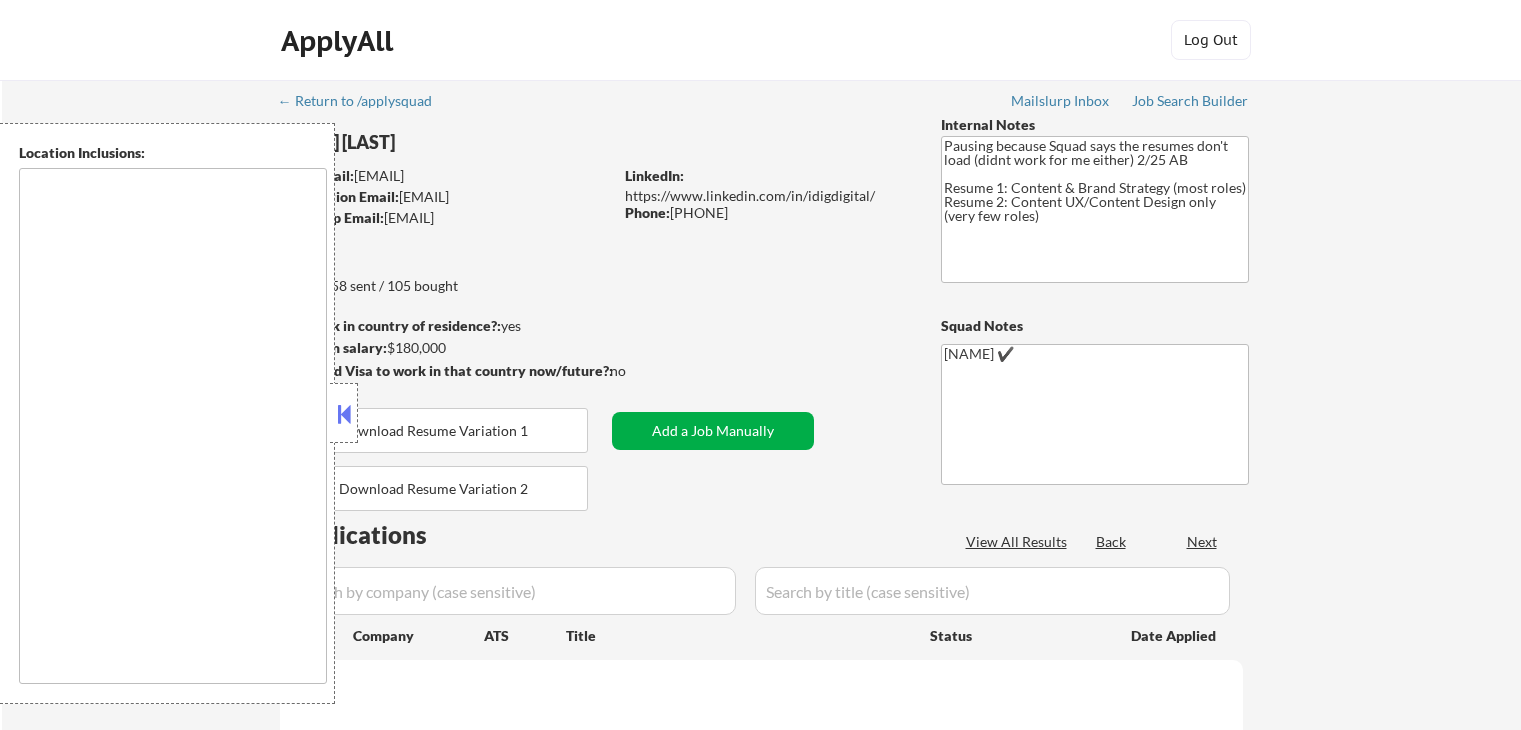 type on "[CITY], [STATE]   [CITY], [STATE]   [CITY], [STATE]   [CITY], [STATE]   [CITY], [STATE]   [CITY], [STATE]   [CITY], [STATE]   [CITY], [STATE]   [CITY], [STATE]   [CITY], [STATE]   [CITY], [STATE]   [CITY], [STATE]   [CITY], [STATE]   [CITY], [STATE]   [CITY], [STATE]   [CITY], [STATE]   [CITY], [STATE]   [CITY], [STATE]   [CITY], [STATE]   [CITY], [STATE]   [CITY], [STATE]   [CITY], [STATE]   [CITY], [STATE]   [CITY], [STATE]   [CITY], [STATE]   [CITY], [STATE]   remote" 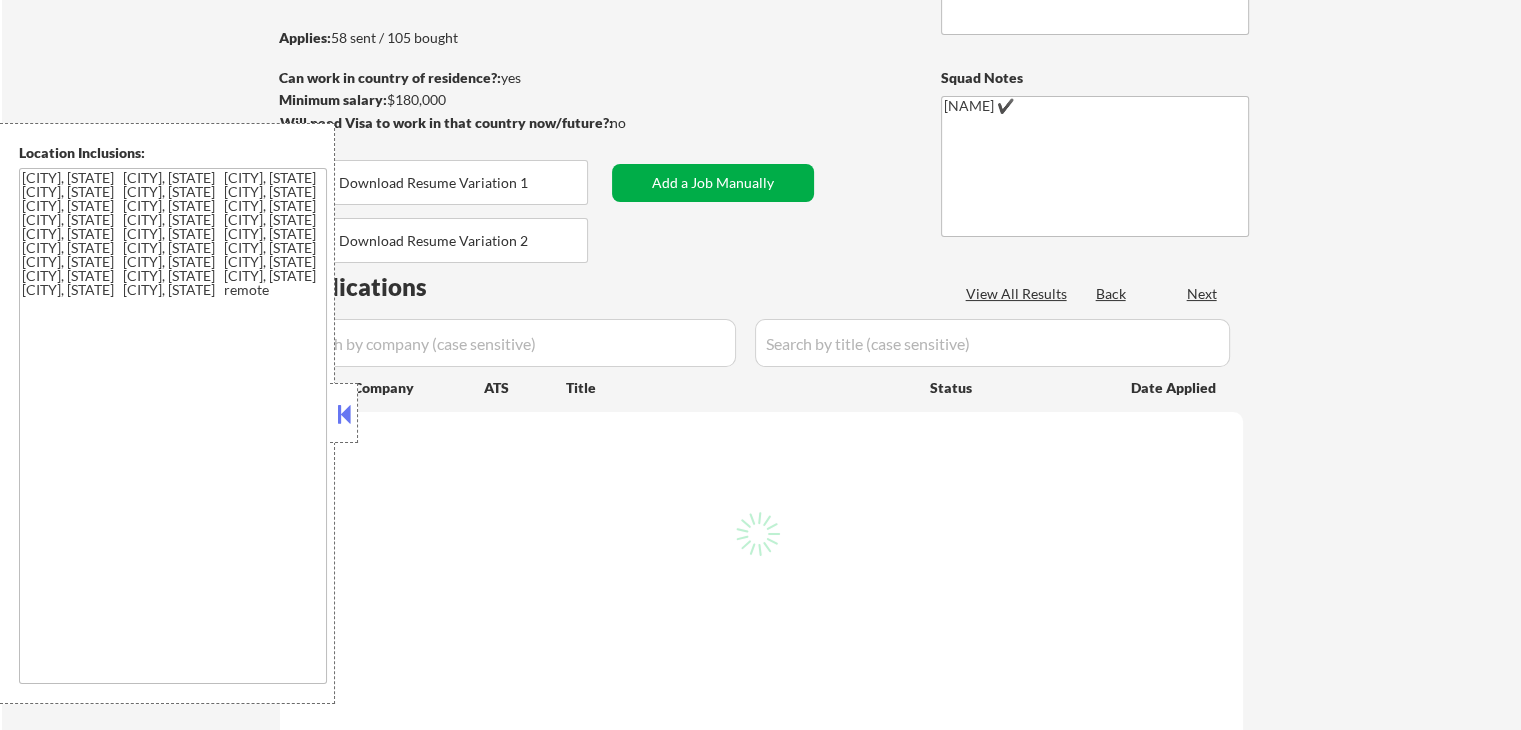 scroll, scrollTop: 300, scrollLeft: 0, axis: vertical 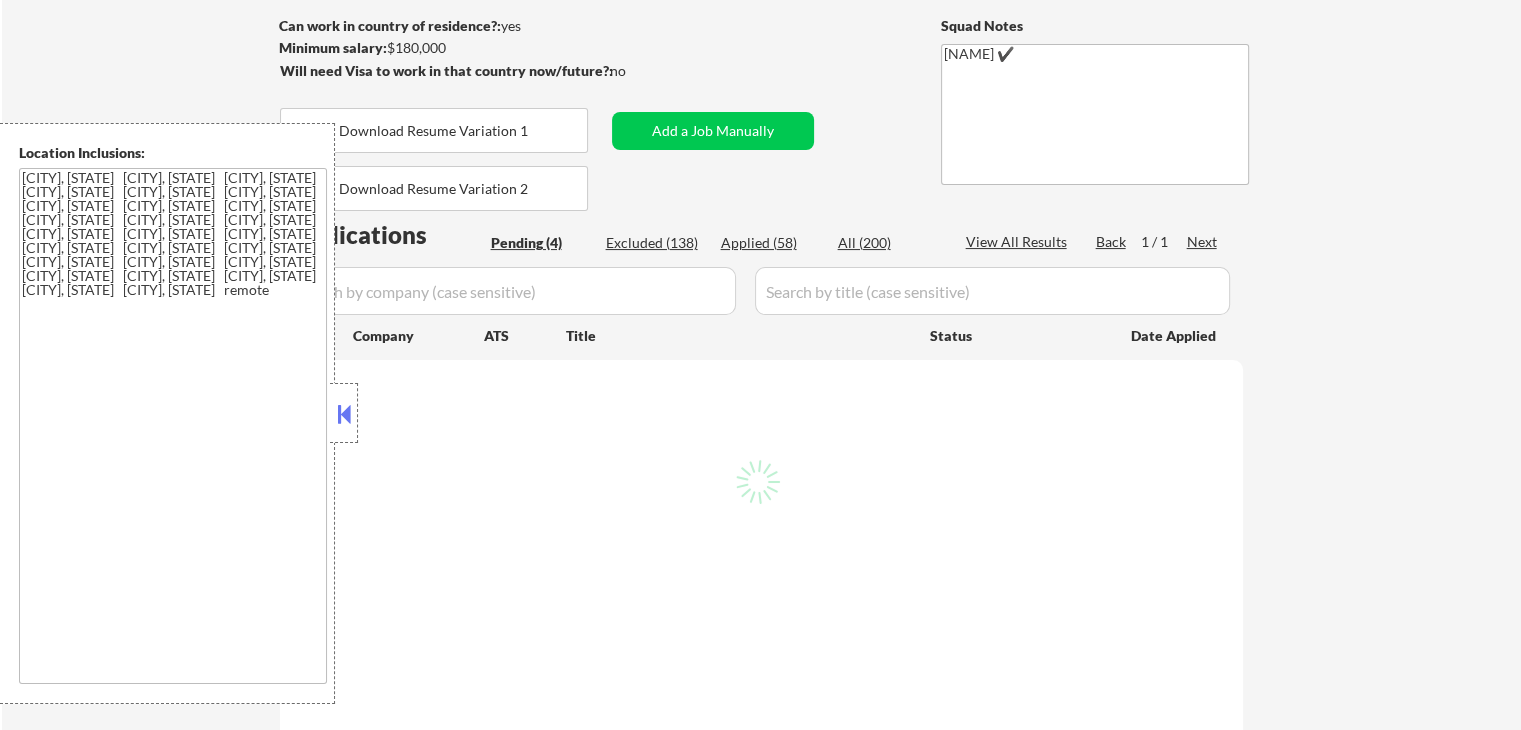 select on ""pending"" 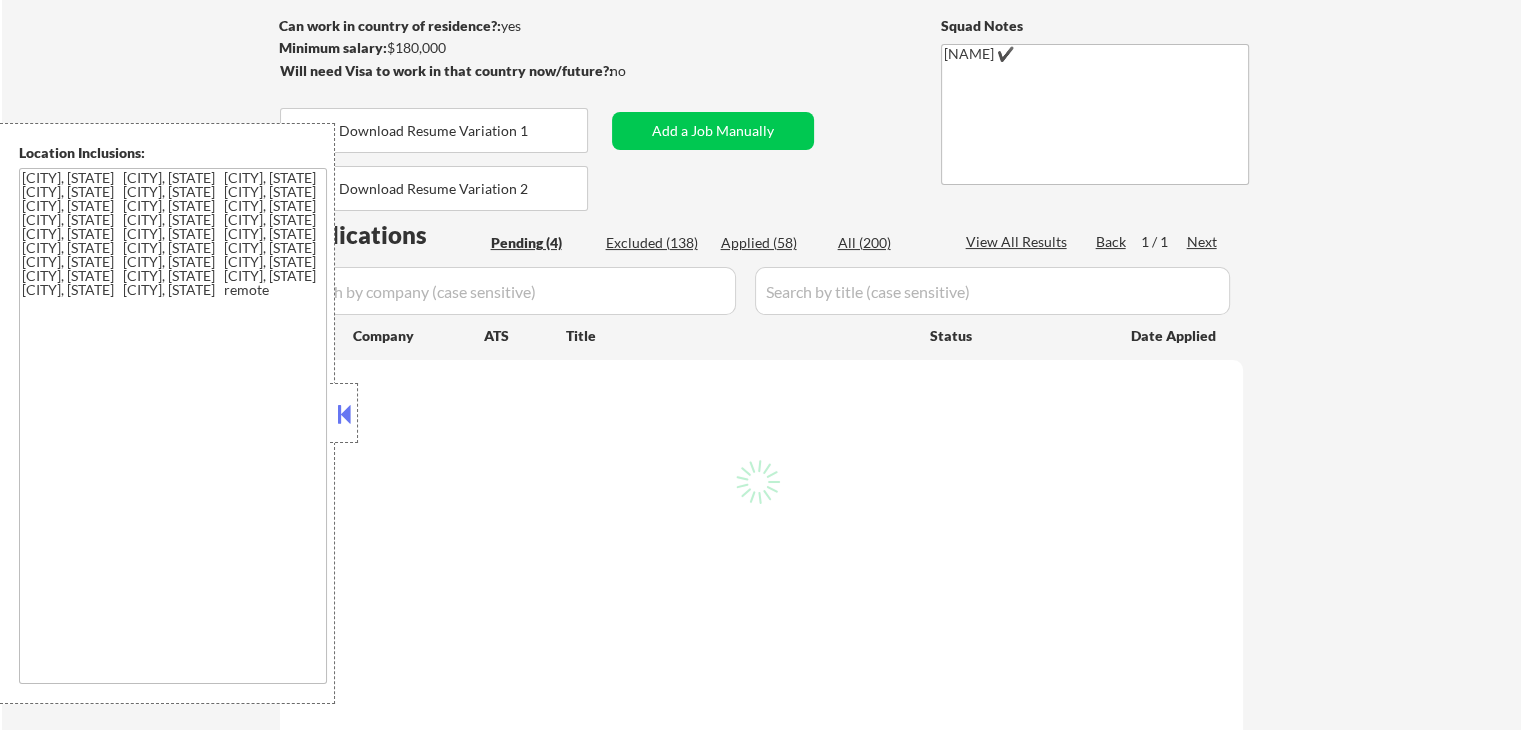 select on ""pending"" 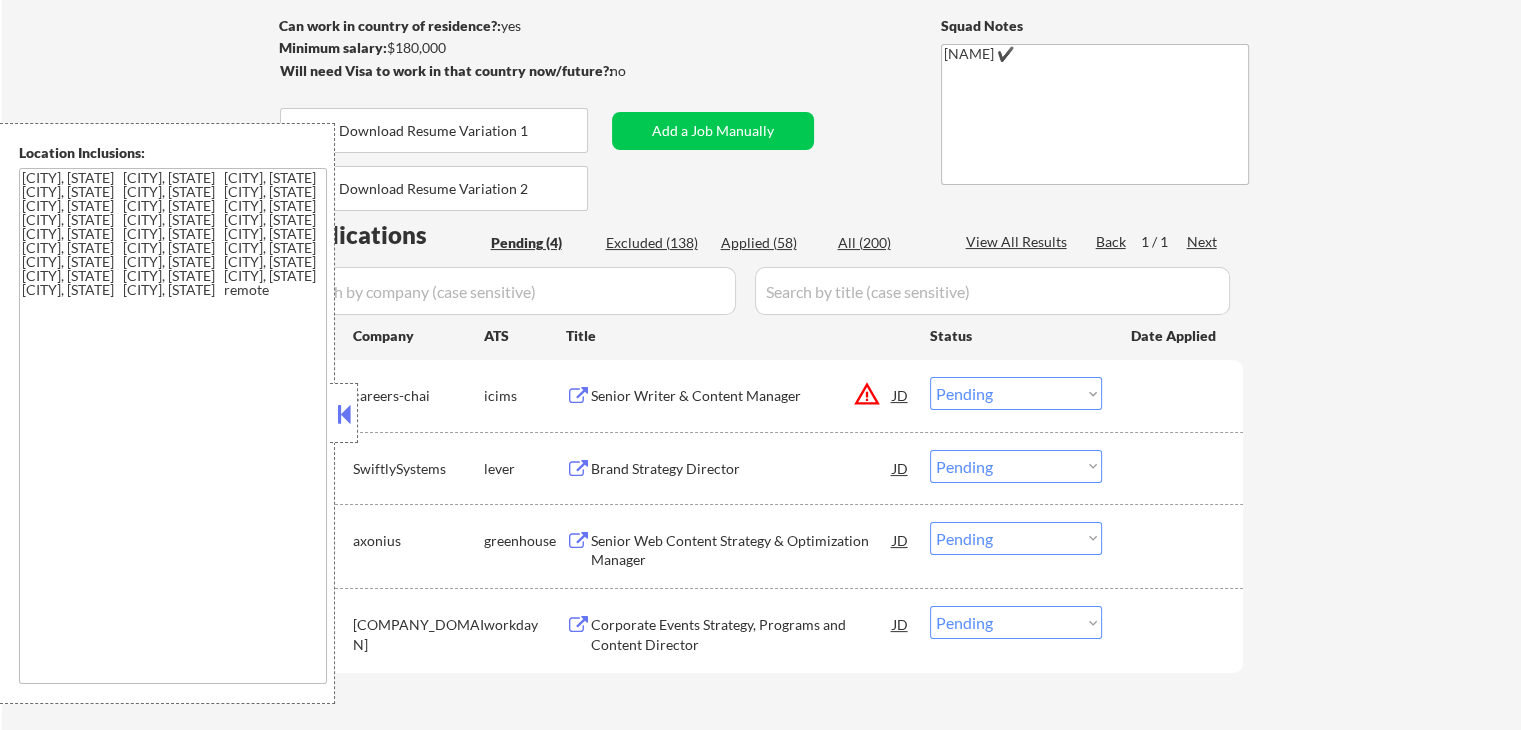 click at bounding box center [344, 414] 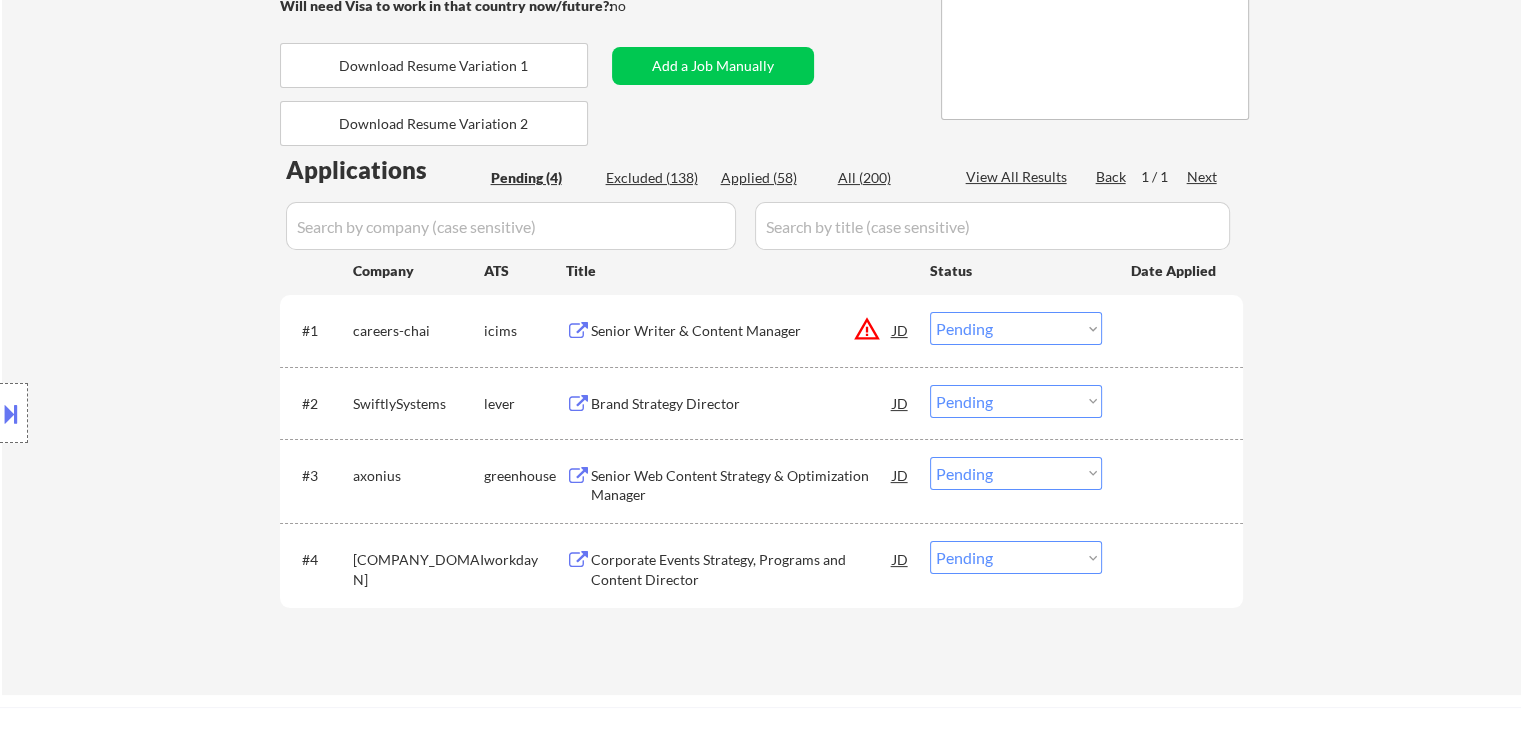 scroll, scrollTop: 400, scrollLeft: 0, axis: vertical 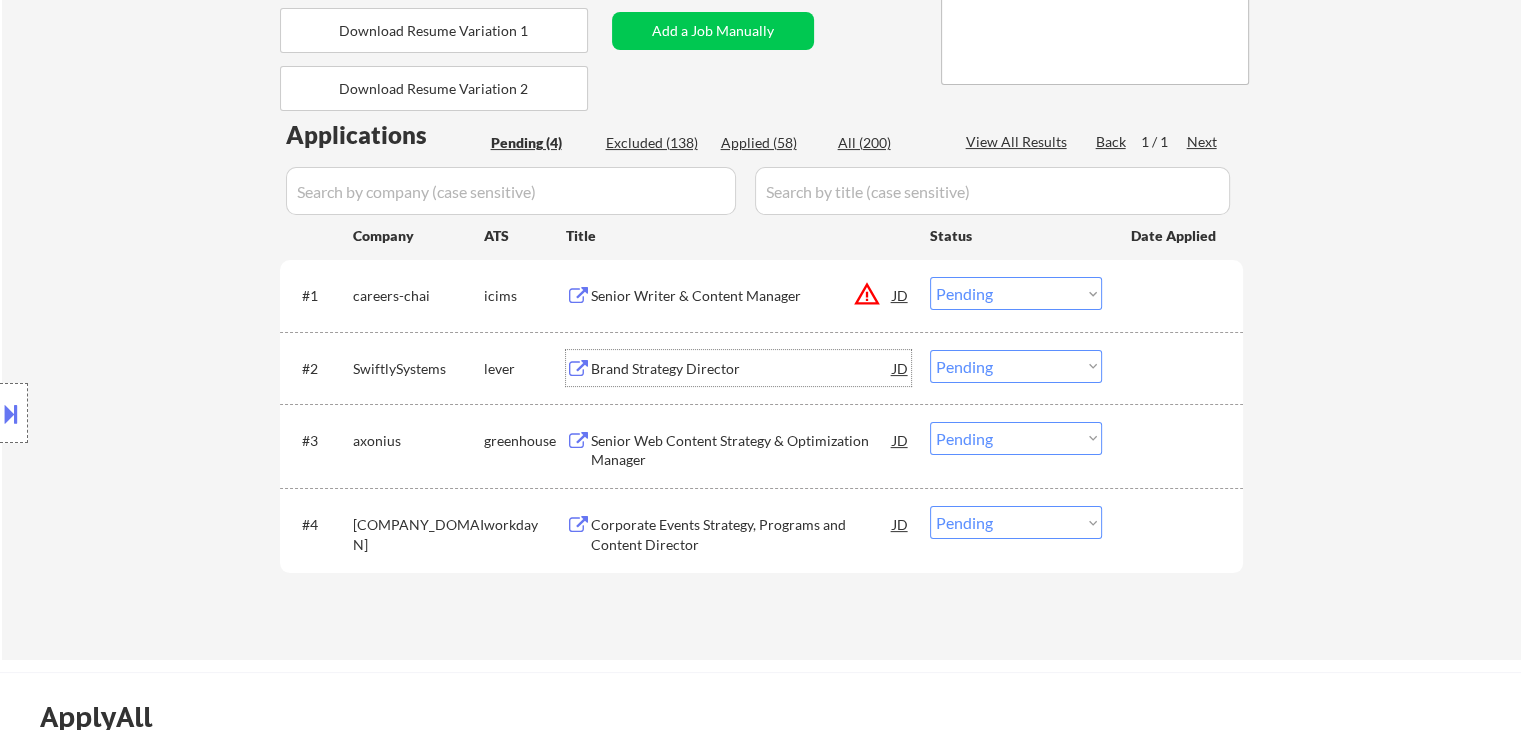 click on "Brand Strategy Director" at bounding box center (742, 369) 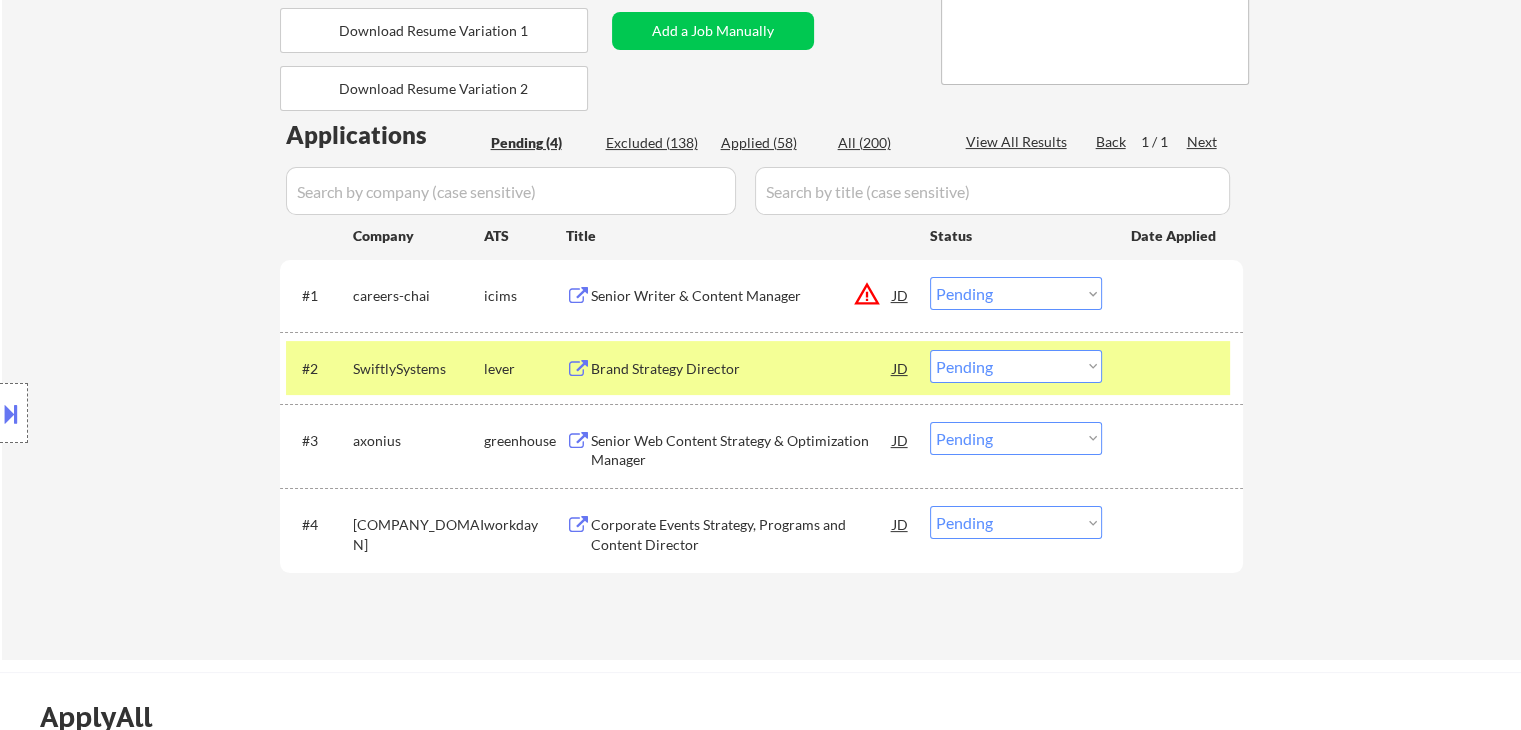 click on "Senior Web Content Strategy & Optimization Manager" at bounding box center [742, 450] 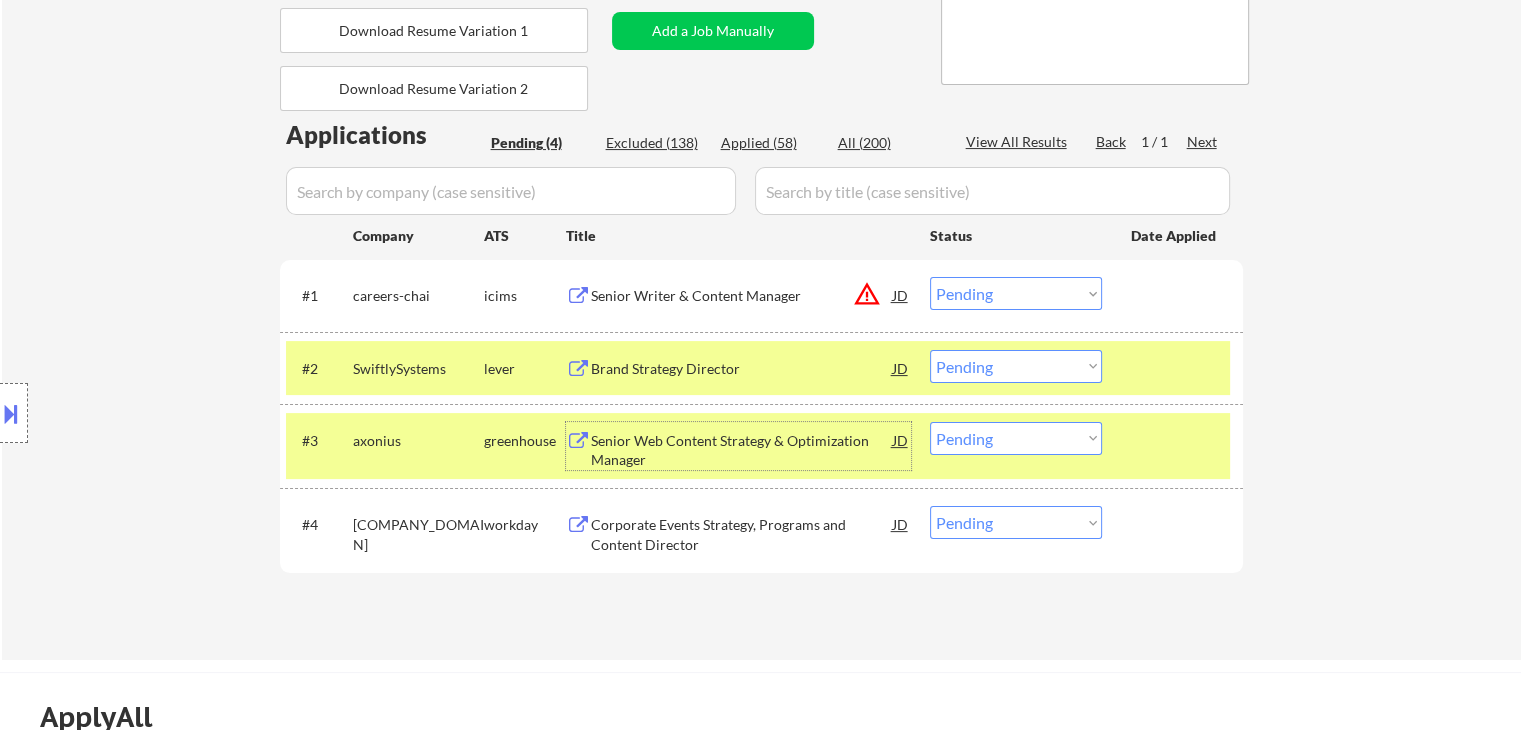 click on "Applications Pending (4) Excluded (138) Applied (58) All (200) View All Results Back 1 / 1
Next Company ATS Title Status Date Applied #1 careers-chai icims Senior Writer & Content Manager JD warning_amber Choose an option... Pending Applied Excluded (Questions) Excluded (Expired) Excluded (Location) Excluded (Bad Match) Excluded (Blocklist) Excluded (Salary) Excluded (Other) #2 SwiftlySystems lever Brand Strategy Director JD Choose an option... Pending Applied Excluded (Questions) Excluded (Expired) Excluded (Location) Excluded (Bad Match) Excluded (Blocklist) Excluded (Salary) Excluded (Other) #3 axonius greenhouse Senior Web Content Strategy & Optimization Manager JD Choose an option... Pending Applied Excluded (Questions) Excluded (Expired) Excluded (Location) Excluded (Bad Match) Excluded (Blocklist) Excluded (Salary) Excluded (Other) #4 riministreet.wd1.riministreet workday Corporate Events Strategy, Programs and Content Director JD Choose an option... Pending Applied Excluded (Questions)" at bounding box center (761, 370) 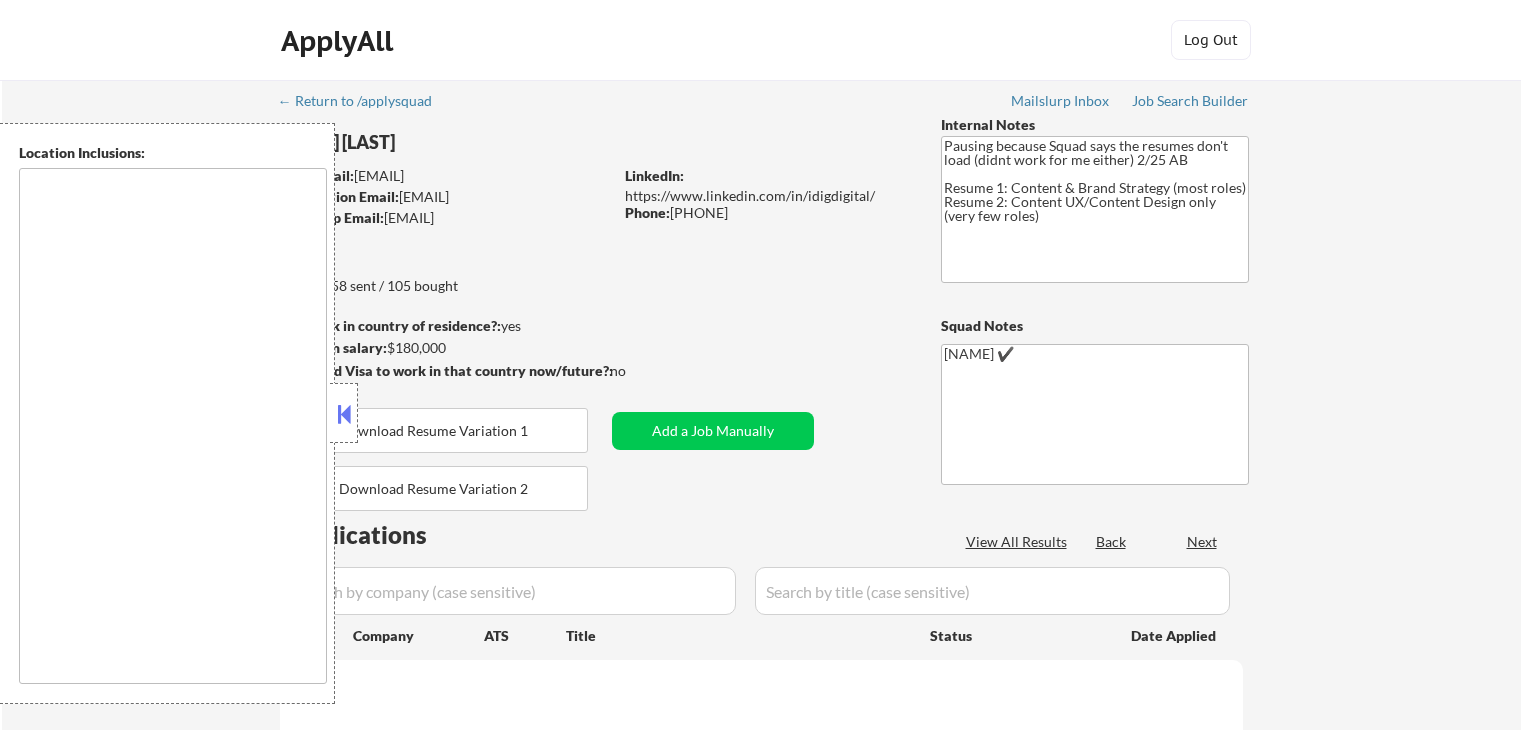 scroll, scrollTop: 0, scrollLeft: 0, axis: both 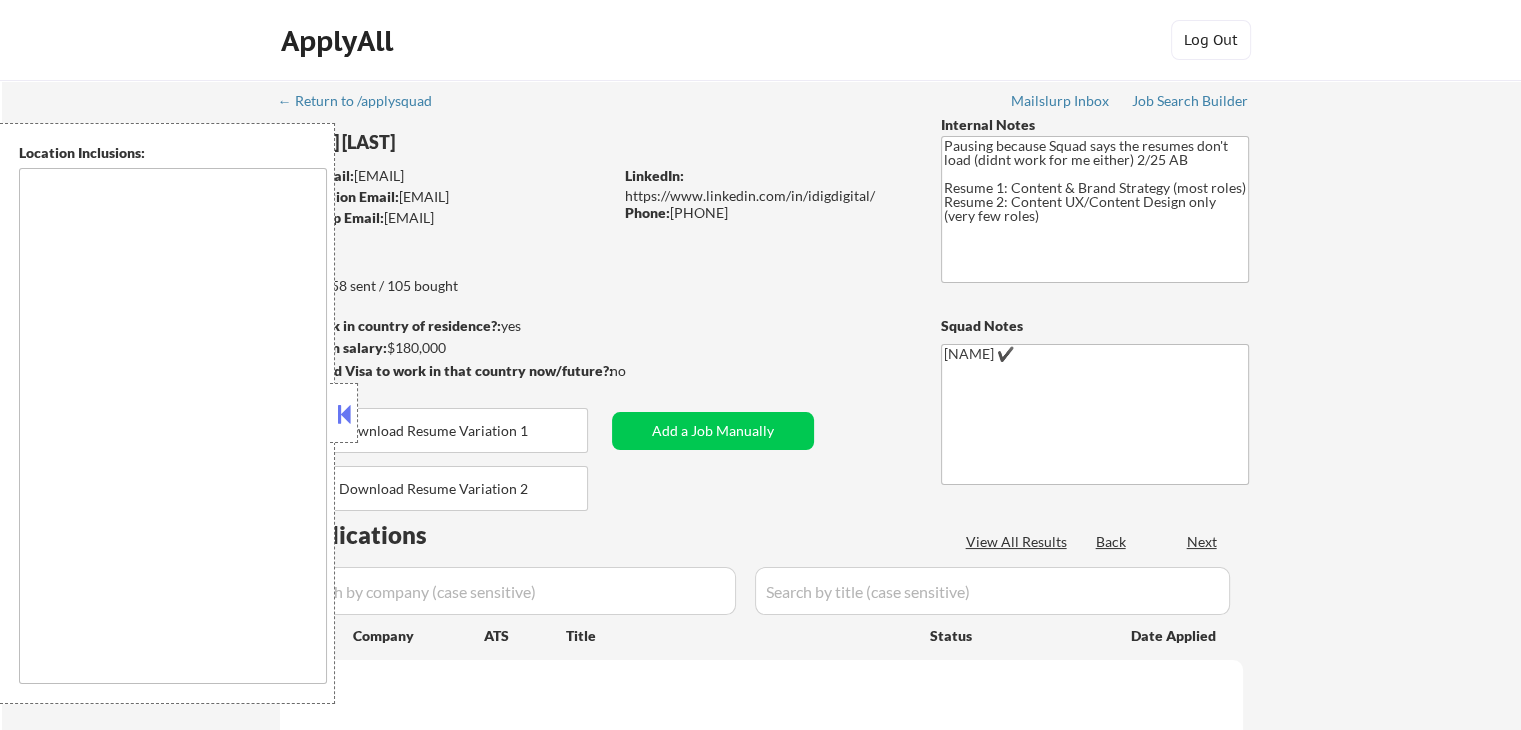 type on "[CITY], [STATE]   [CITY], [STATE]   [CITY], [STATE]   [CITY], [STATE]   [CITY], [STATE]   [CITY], [STATE]   [CITY], [STATE]   [CITY], [STATE]   [CITY], [STATE]   [CITY], [STATE]   [CITY], [STATE]   [CITY], [STATE]   [CITY], [STATE]   [CITY], [STATE]   [CITY], [STATE]   [CITY], [STATE]   [CITY], [STATE]   [CITY], [STATE]   [CITY], [STATE]   [CITY], [STATE]   [CITY], [STATE]   [CITY], [STATE]   [CITY], [STATE]   [CITY], [STATE]   [CITY], [STATE]   remote" 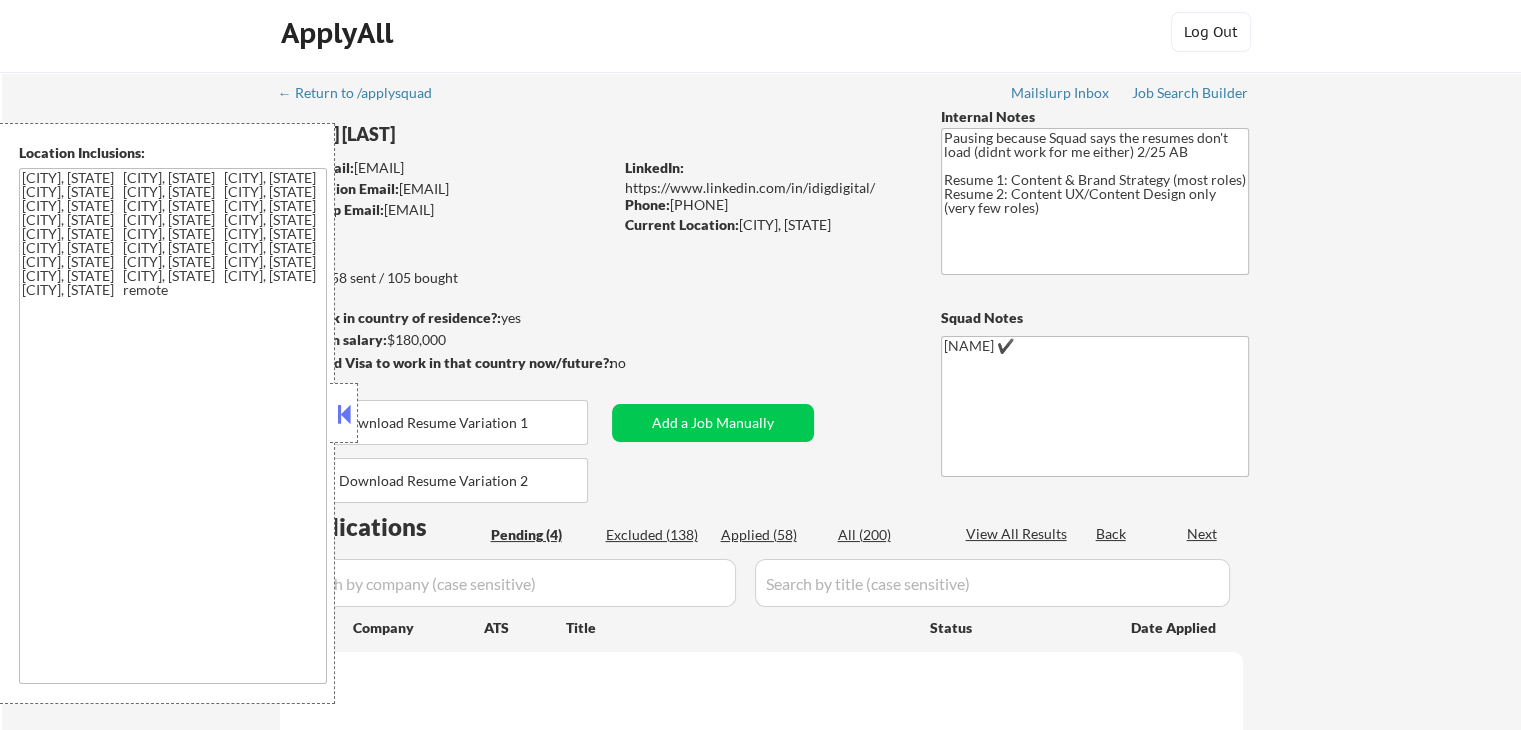 select on ""pending"" 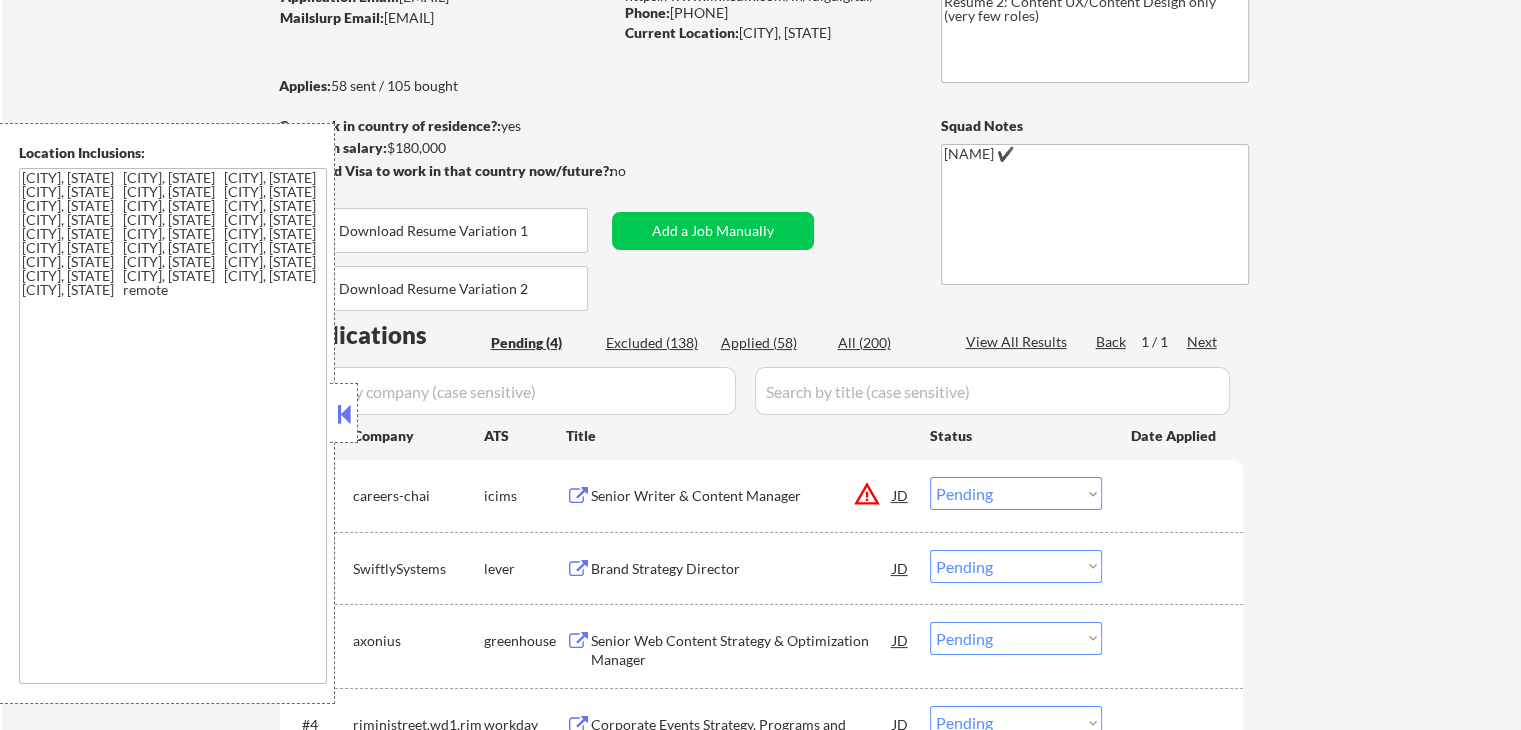 drag, startPoint x: 347, startPoint y: 422, endPoint x: 356, endPoint y: 417, distance: 10.29563 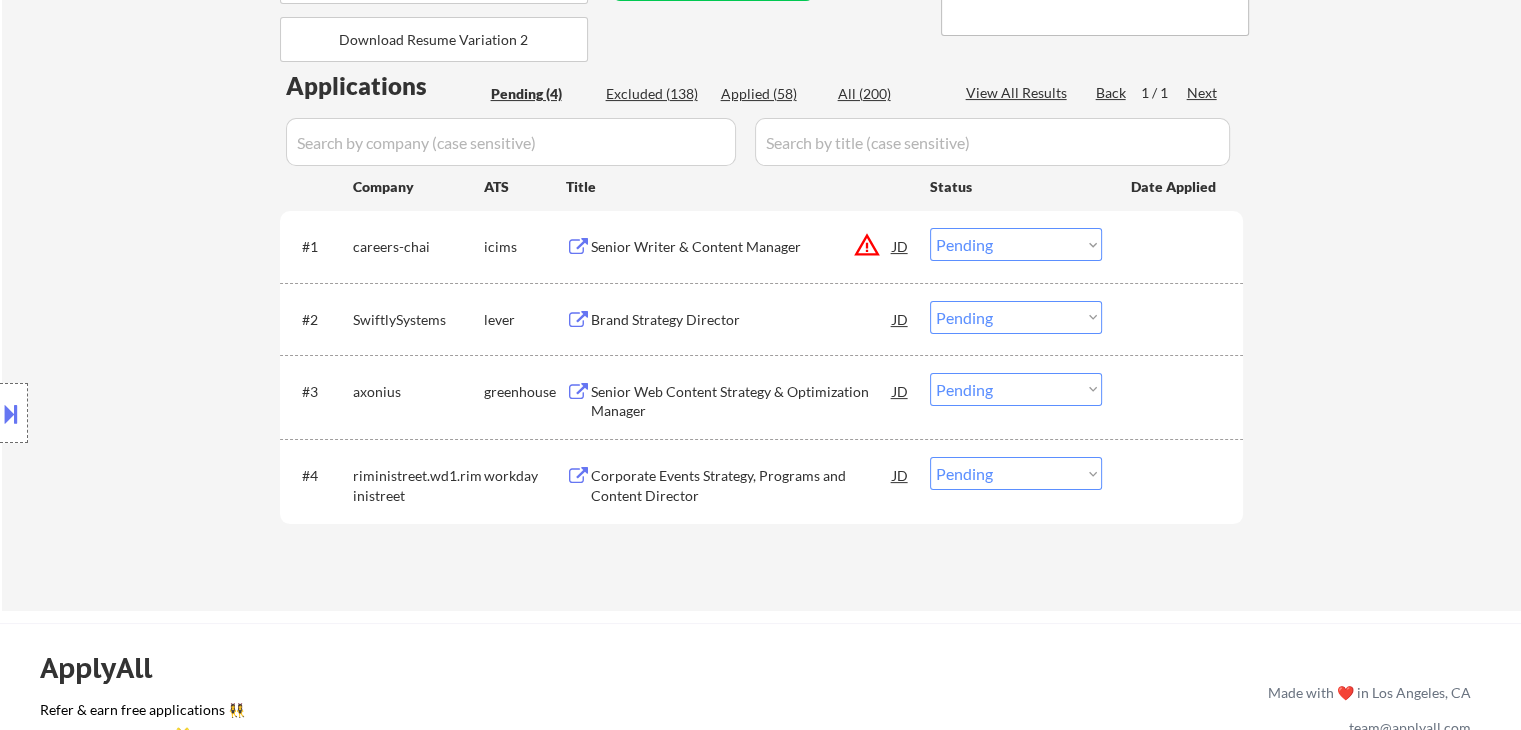 scroll, scrollTop: 500, scrollLeft: 0, axis: vertical 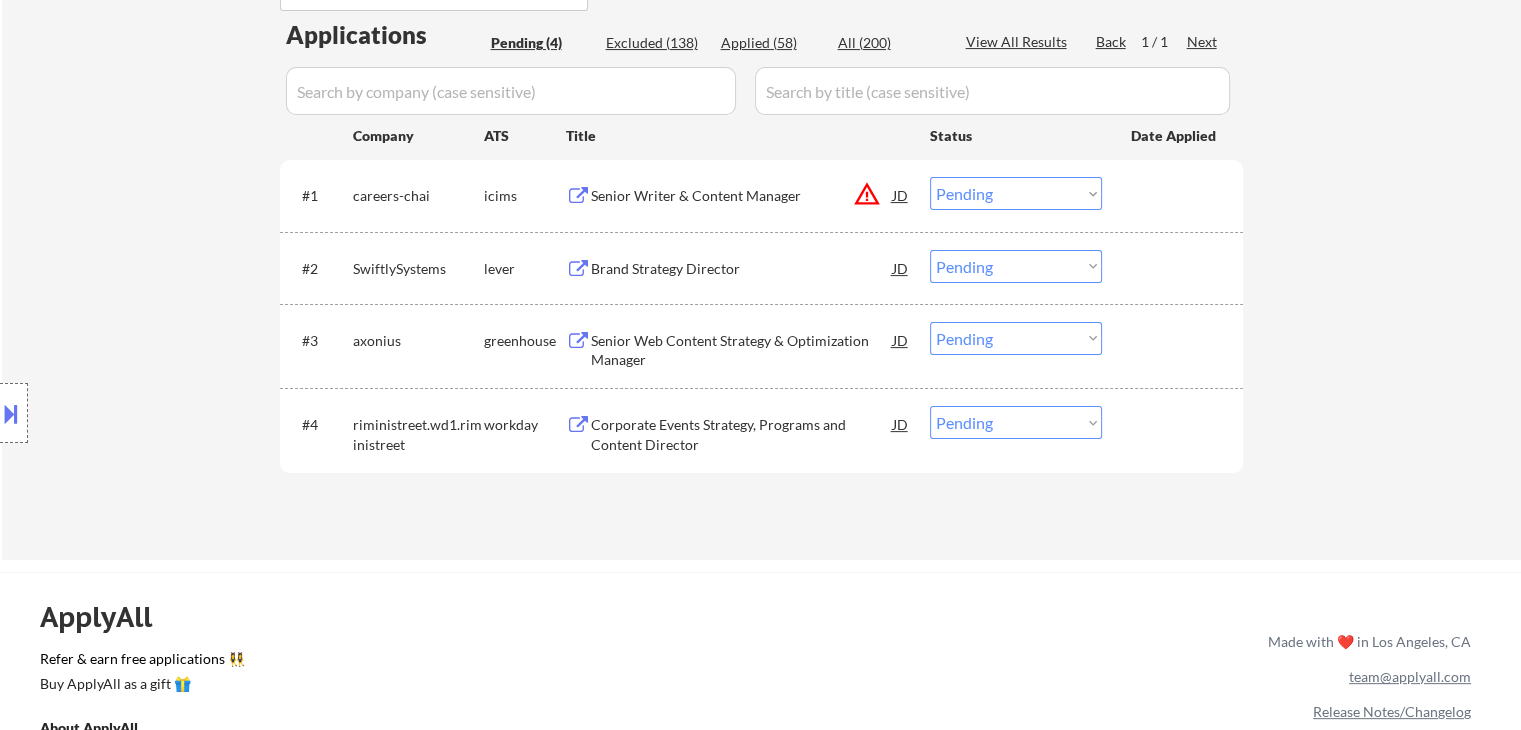 click on "Brand Strategy Director" at bounding box center [742, 269] 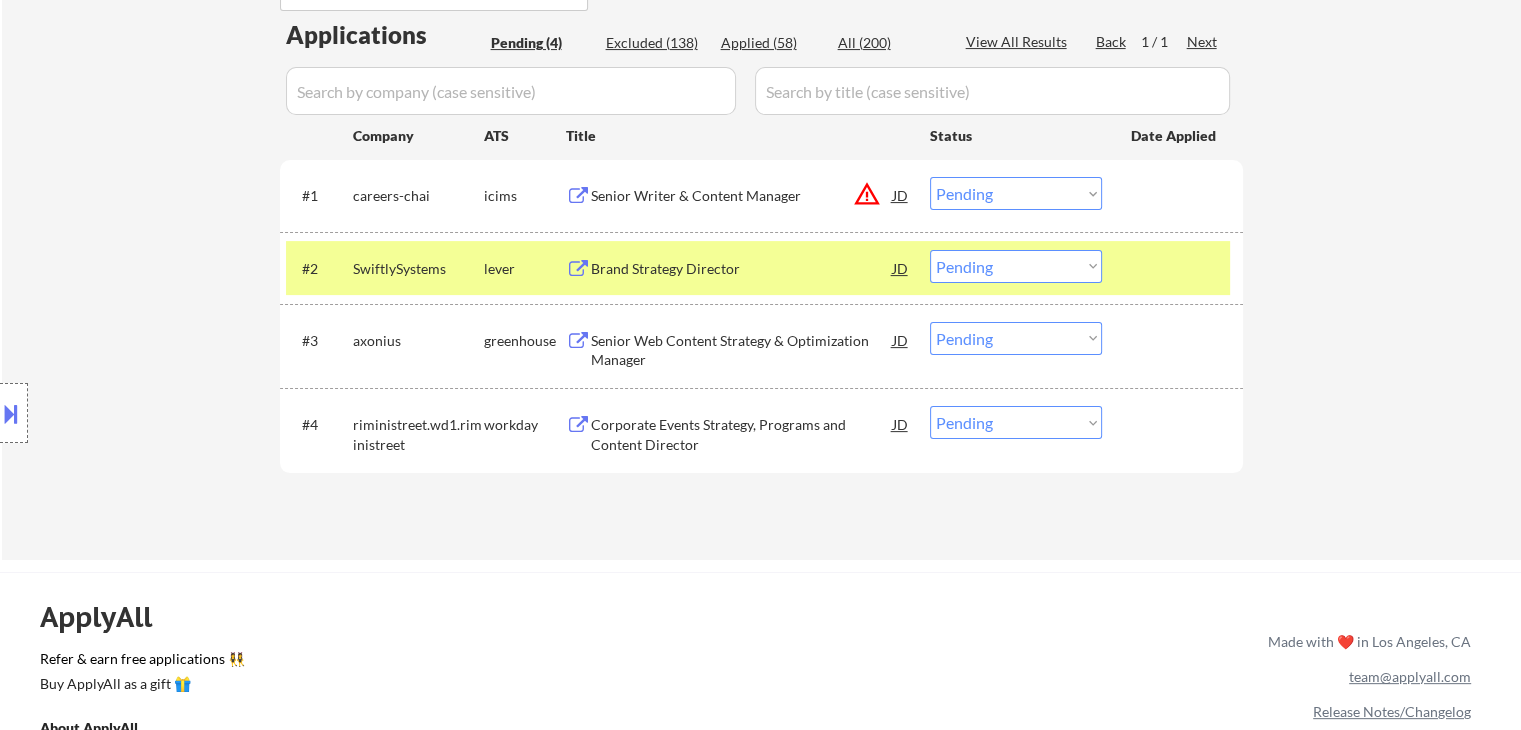 click on "Senior Web Content Strategy & Optimization Manager" at bounding box center (742, 350) 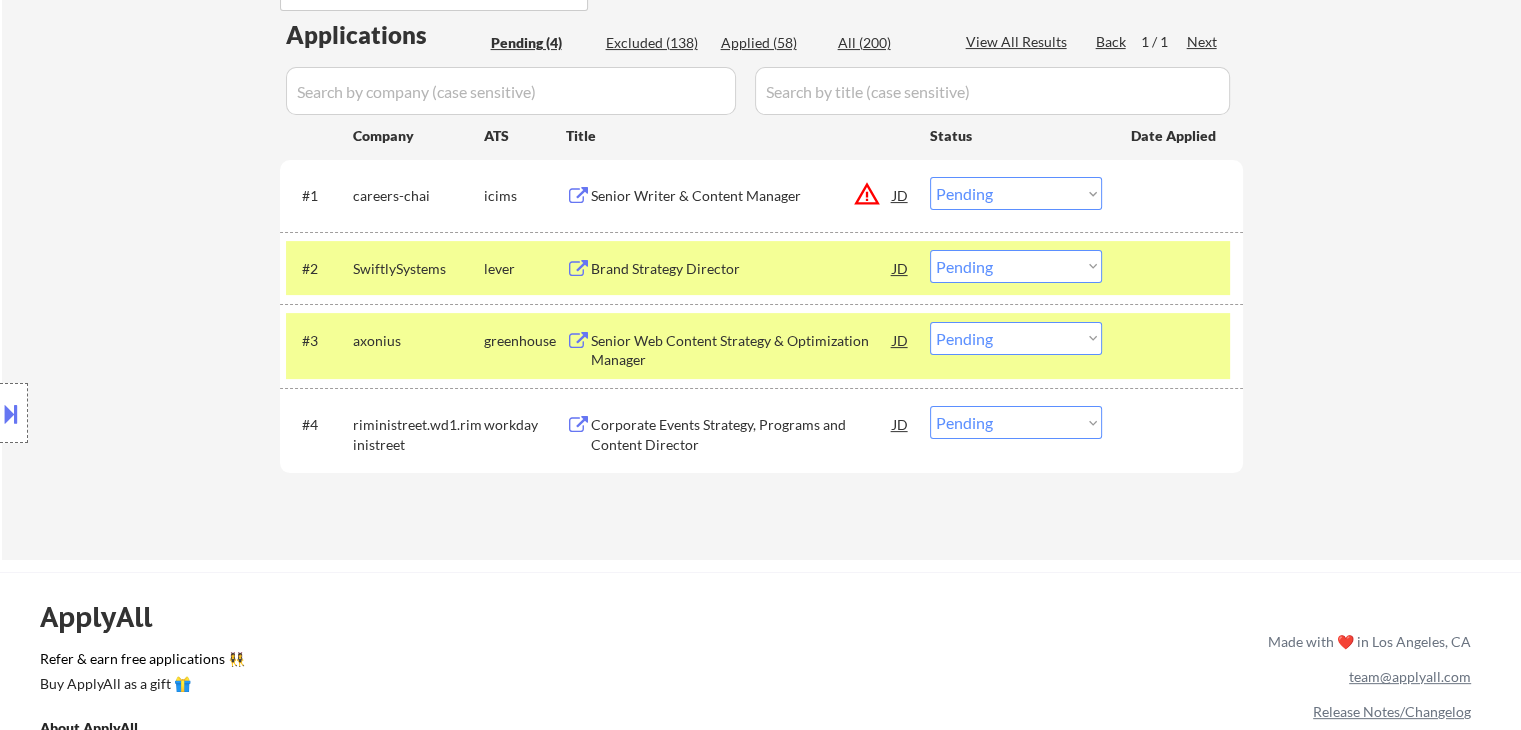 drag, startPoint x: 665, startPoint y: 433, endPoint x: 604, endPoint y: 446, distance: 62.369865 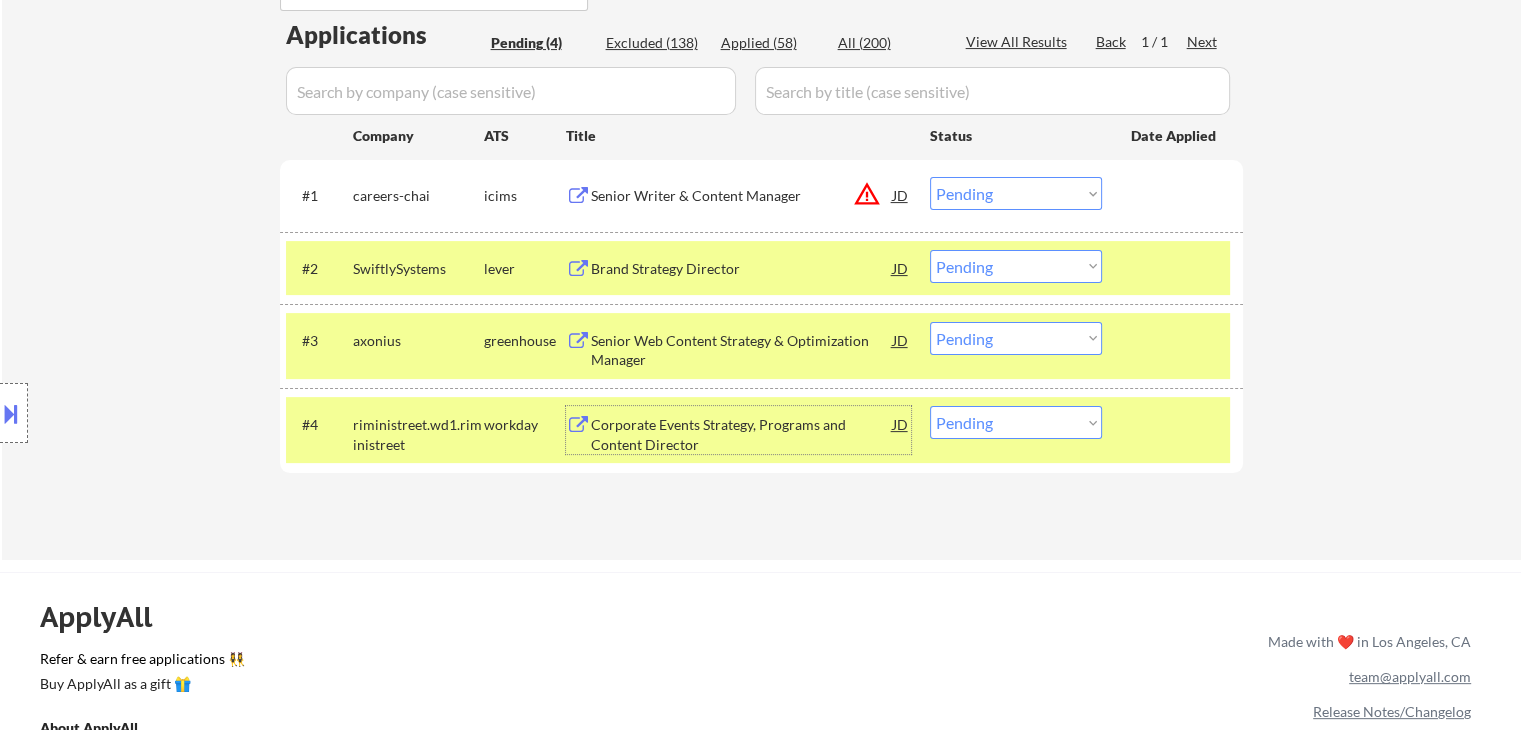 scroll, scrollTop: 0, scrollLeft: 0, axis: both 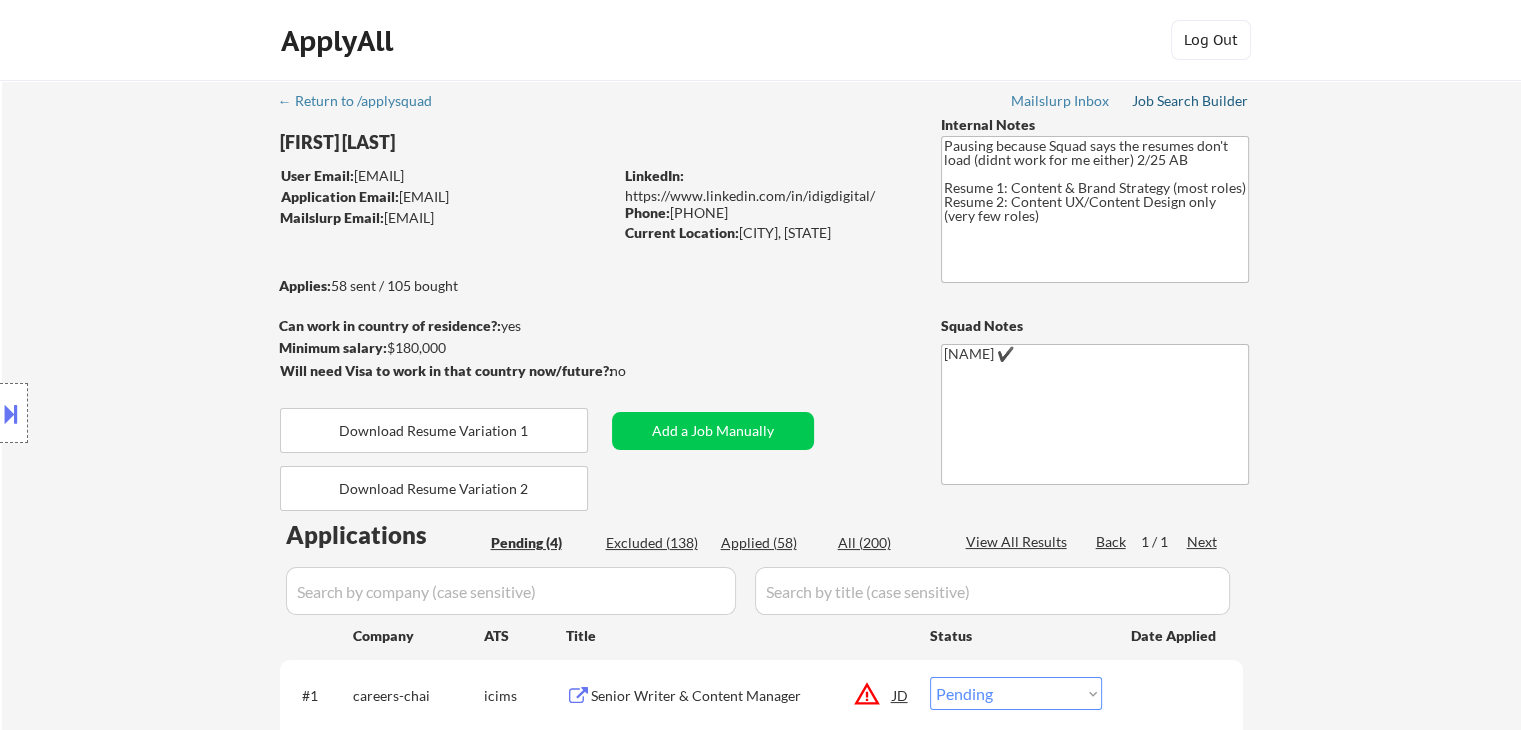click on "Job Search Builder" at bounding box center [1190, 101] 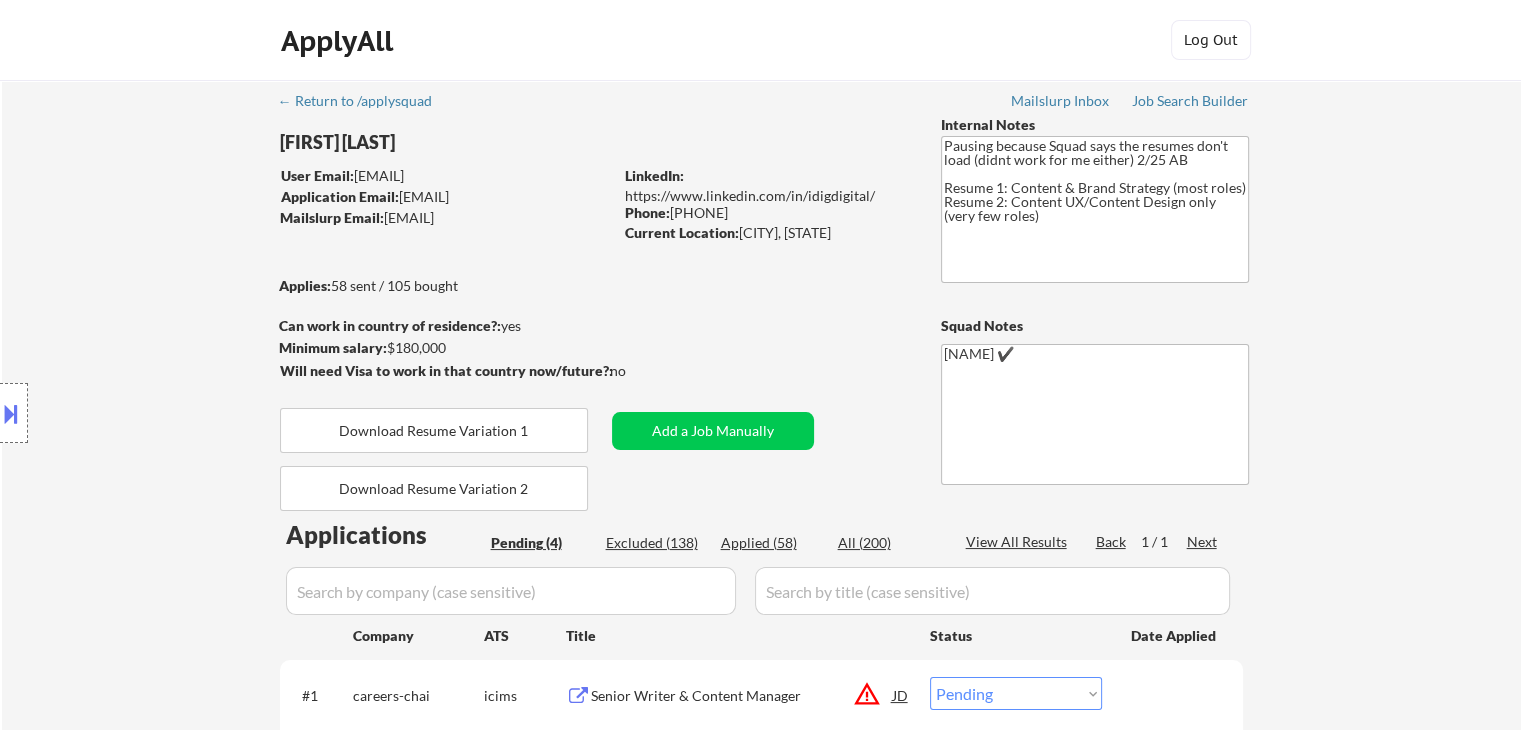click at bounding box center (11, 413) 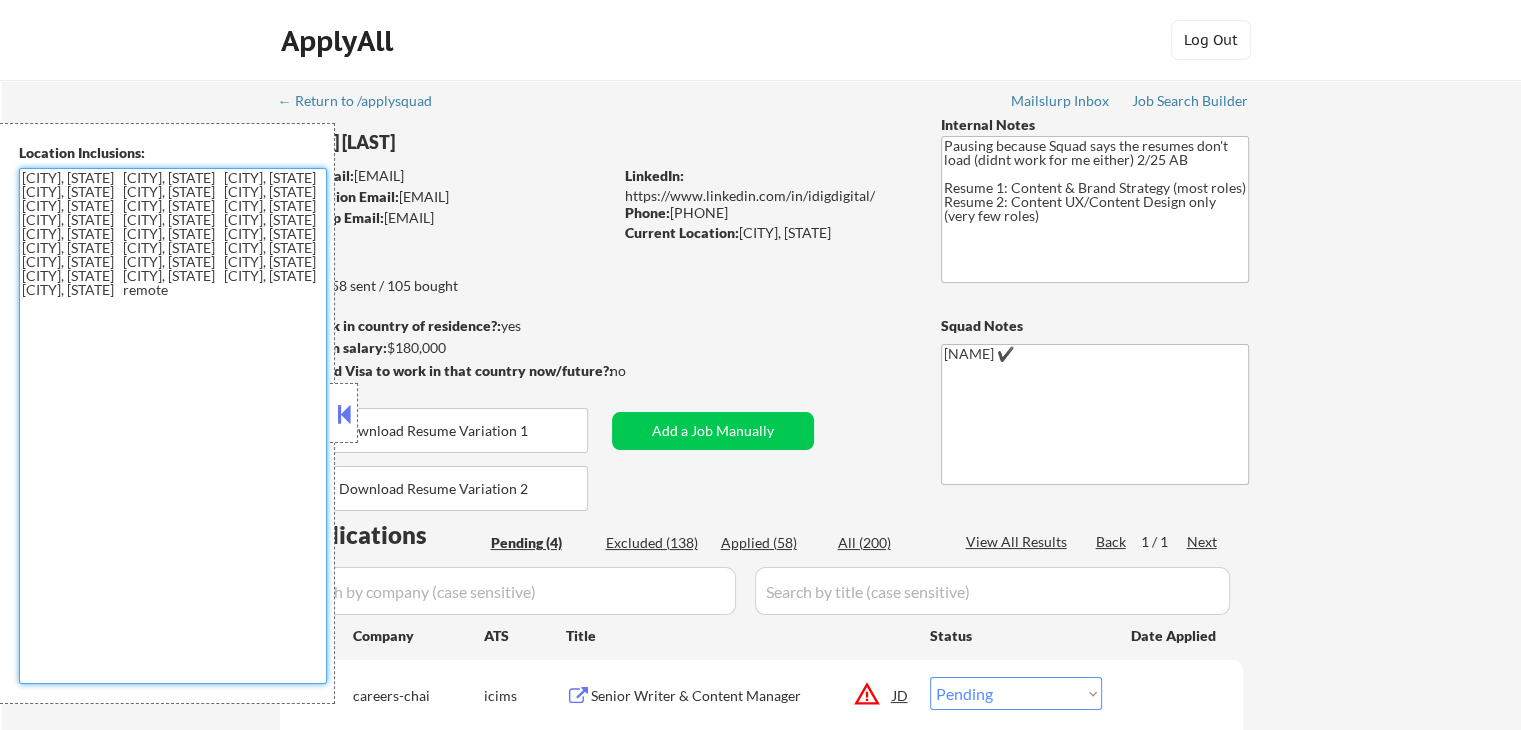 drag, startPoint x: 261, startPoint y: 284, endPoint x: 0, endPoint y: 110, distance: 313.68295 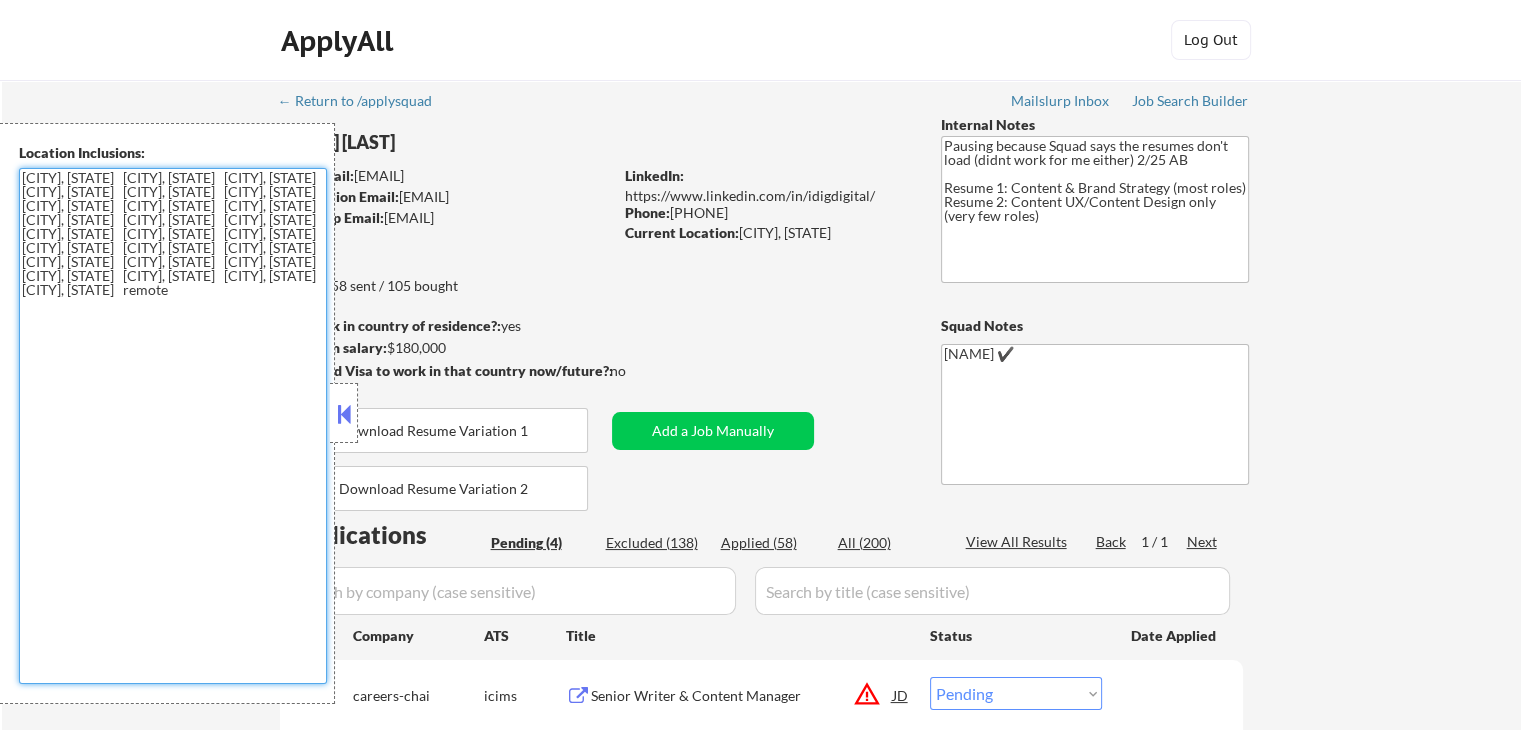 click on "← Return to /applysquad Mailslurp Inbox Job Search Builder Lori McNabb User Email:  mcnabb.lori@gmail.com Application Email:  lmcnabb6109@gmail.com Mailslurp Email:  lori.mcnabb@mailflux.com LinkedIn:   https://www.linkedin.com/in/idigdigital/
Phone:  704-258-7419 Current Location:  Charlotte, North Carolina Applies:  58 sent / 105 bought Internal Notes Pausing because Squad says the resumes don't load (didnt work for me either) 2/25 AB
Resume 1: Content & Brand Strategy (most roles)
Resume 2: Content UX/Content Design only (very few roles) Can work in country of residence?:  yes Squad Notes Minimum salary:  $180,000 Will need Visa to work in that country now/future?:   no Download Resume Variation 1 Add a Job Manually Download Resume Variation 2 Shah Mailslurp ✔️ Applications Pending (4) Excluded (138) Applied (58) All (200) View All Results Back 1 / 1
Next Company ATS Title Status Date Applied #1 careers-chai icims Senior Writer & Content Manager JD warning_amber Choose an option... Pending" at bounding box center [760, 365] 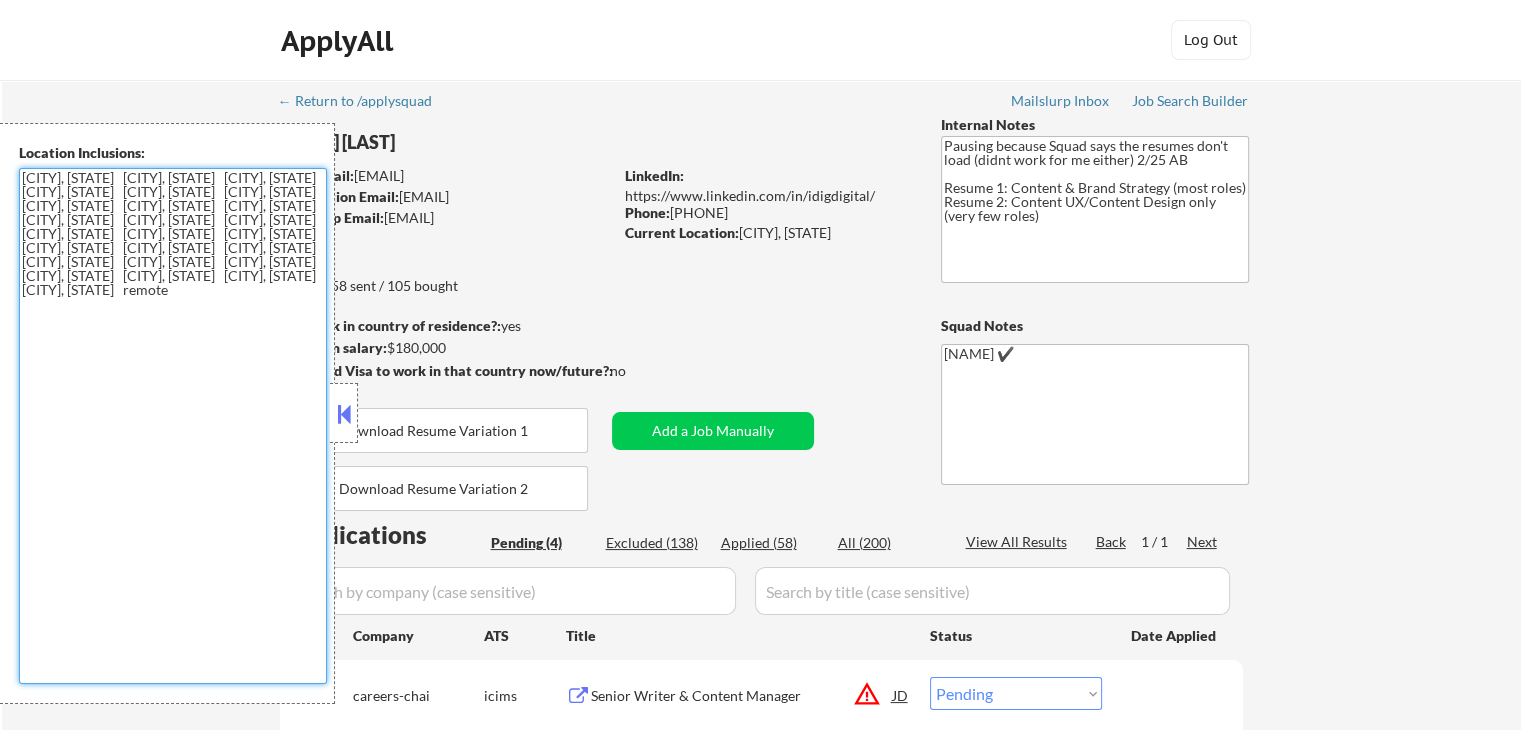click on "[CITY], [STATE]   [CITY], [STATE]   [CITY], [STATE]   [CITY], [STATE]   [CITY], [STATE]   [CITY], [STATE]   [CITY], [STATE]   [CITY], [STATE]   [CITY], [STATE]   [CITY], [STATE]   [CITY], [STATE]   [CITY], [STATE]   [CITY], [STATE]   [CITY], [STATE]   [CITY], [STATE]   [CITY], [STATE]   [CITY], [STATE]   [CITY], [STATE]   [CITY], [STATE]   [CITY], [STATE]   [CITY], [STATE]   [CITY], [STATE]   [CITY], [STATE]   [CITY], [STATE]   [CITY], [STATE]   remote" at bounding box center (173, 426) 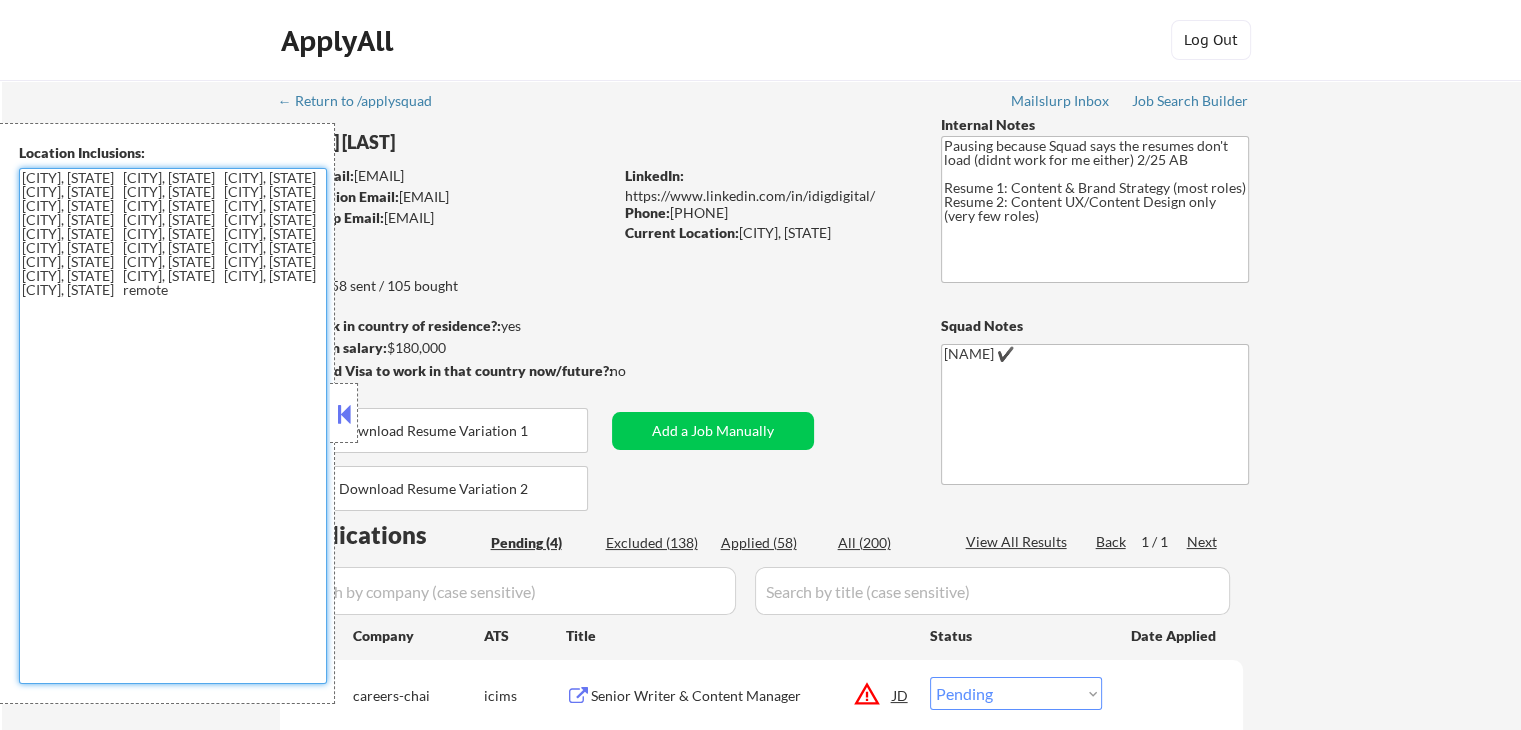 click at bounding box center (344, 414) 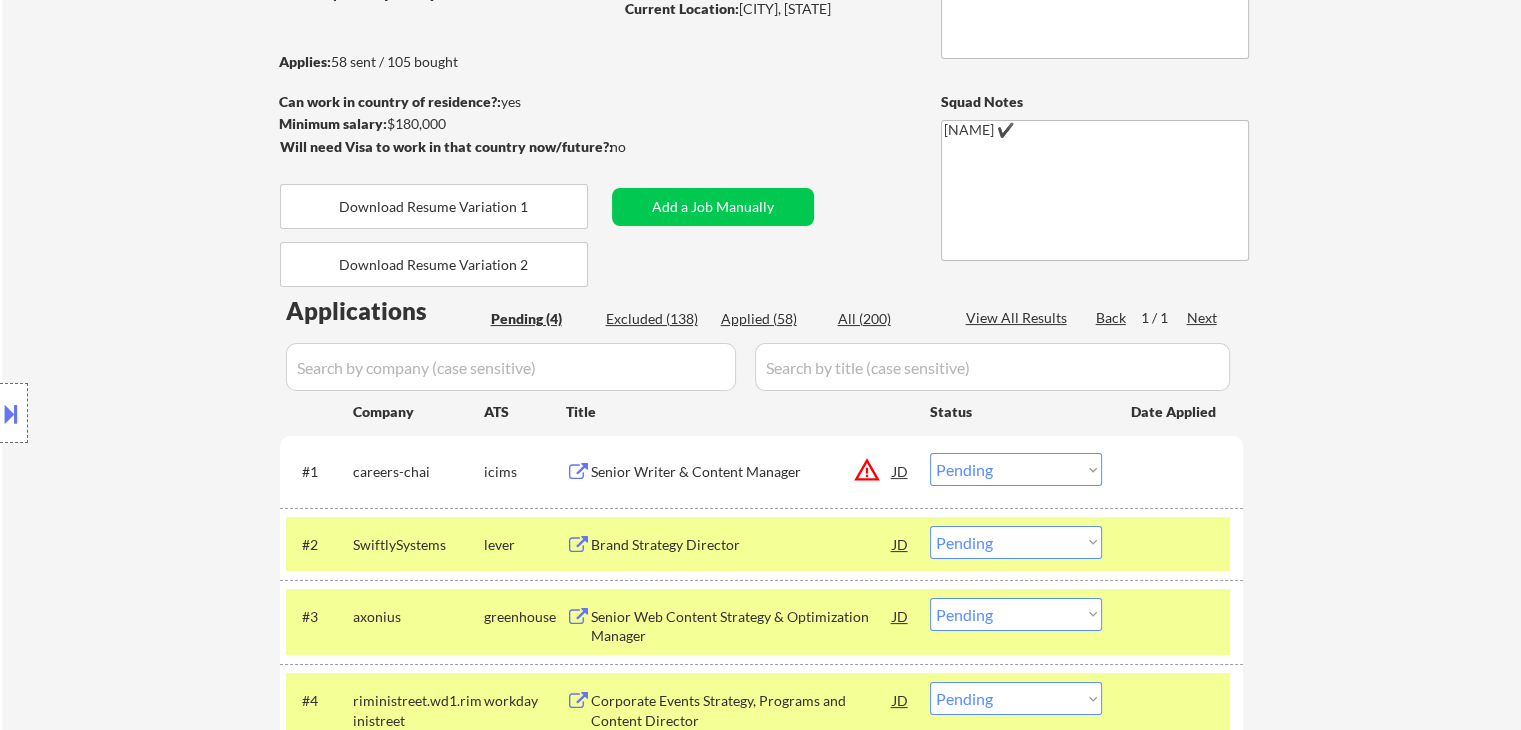 scroll, scrollTop: 300, scrollLeft: 0, axis: vertical 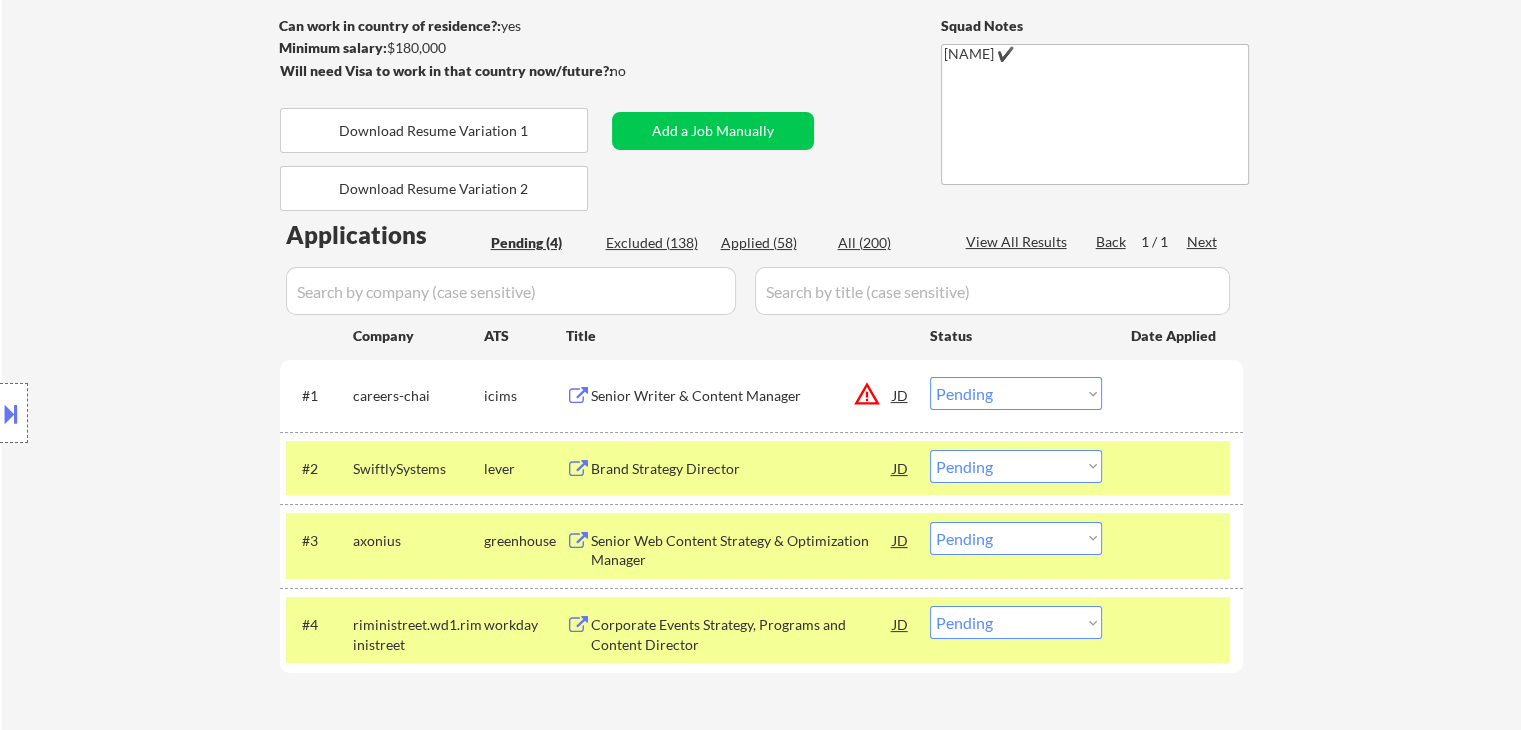 click at bounding box center [992, 291] 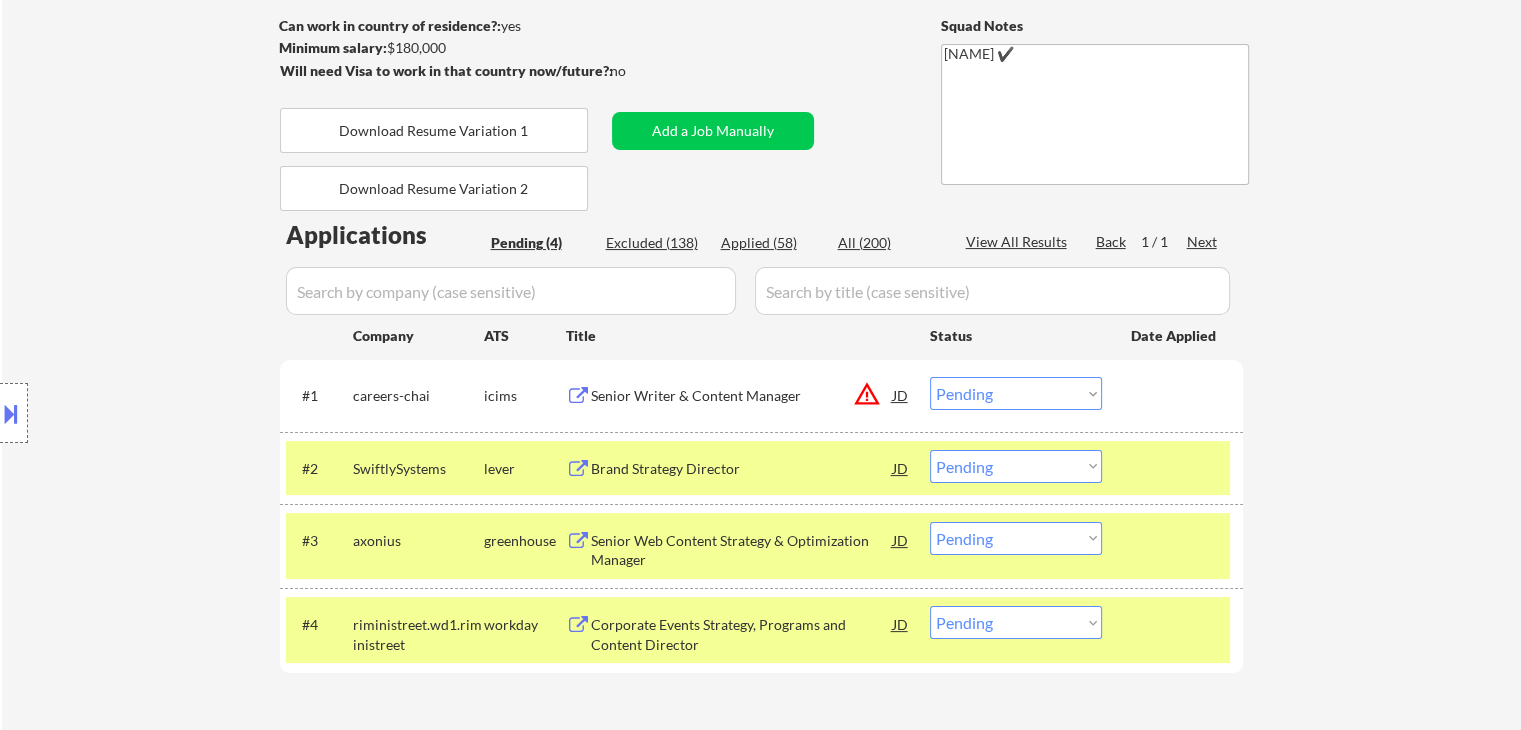 click on "Applications Pending (4) Excluded (138) Applied (58) All (200) View All Results Back 1 / 1
Next Company ATS Title Status Date Applied #1 careers-chai icims Senior Writer & Content Manager JD warning_amber Choose an option... Pending Applied Excluded (Questions) Excluded (Expired) Excluded (Location) Excluded (Bad Match) Excluded (Blocklist) Excluded (Salary) Excluded (Other) #2 SwiftlySystems lever Brand Strategy Director JD Choose an option... Pending Applied Excluded (Questions) Excluded (Expired) Excluded (Location) Excluded (Bad Match) Excluded (Blocklist) Excluded (Salary) Excluded (Other) #3 axonius greenhouse Senior Web Content Strategy & Optimization Manager JD Choose an option... Pending Applied Excluded (Questions) Excluded (Expired) Excluded (Location) Excluded (Bad Match) Excluded (Blocklist) Excluded (Salary) Excluded (Other) #4 riministreet.wd1.riministreet workday Corporate Events Strategy, Programs and Content Director JD Choose an option... Pending Applied Excluded (Questions)" at bounding box center (761, 470) 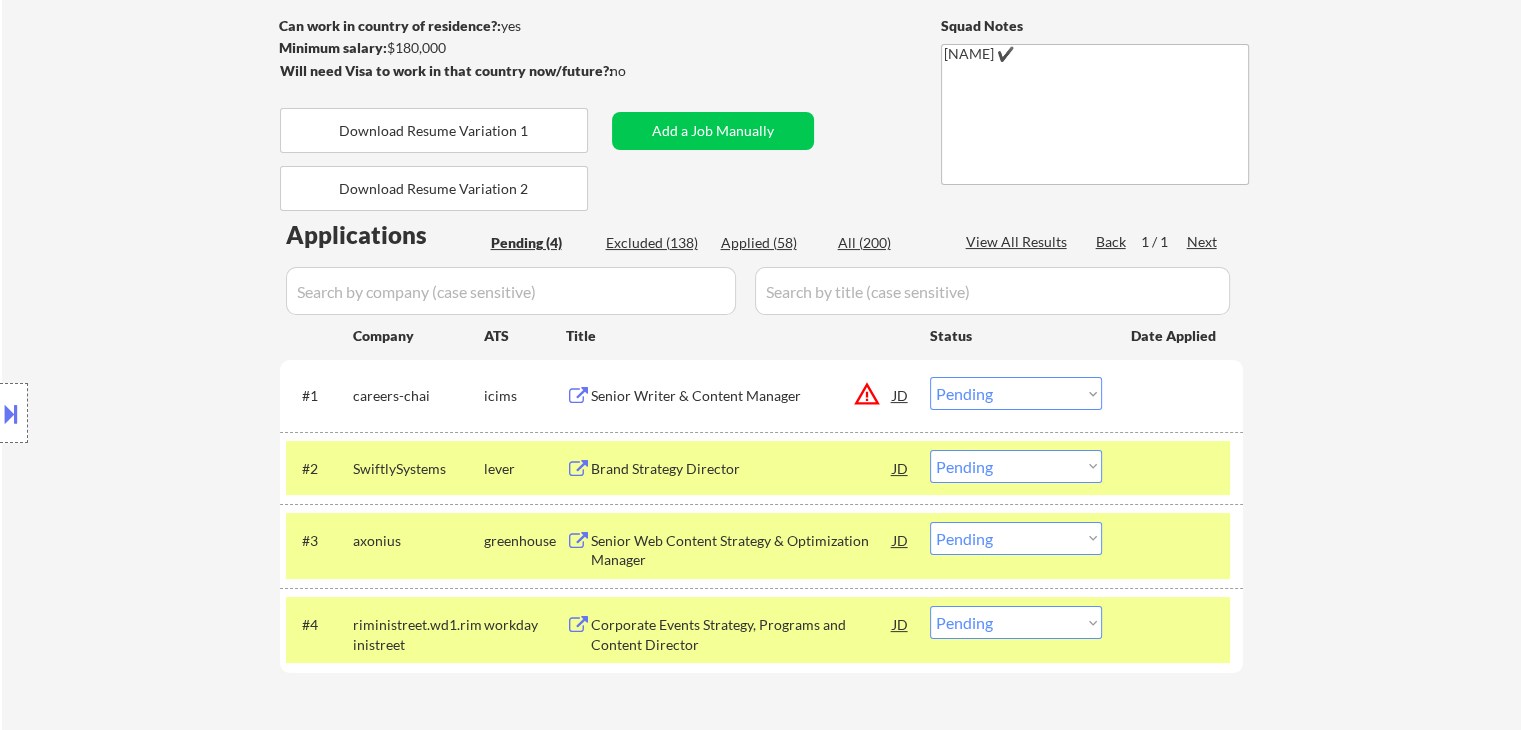 scroll, scrollTop: 500, scrollLeft: 0, axis: vertical 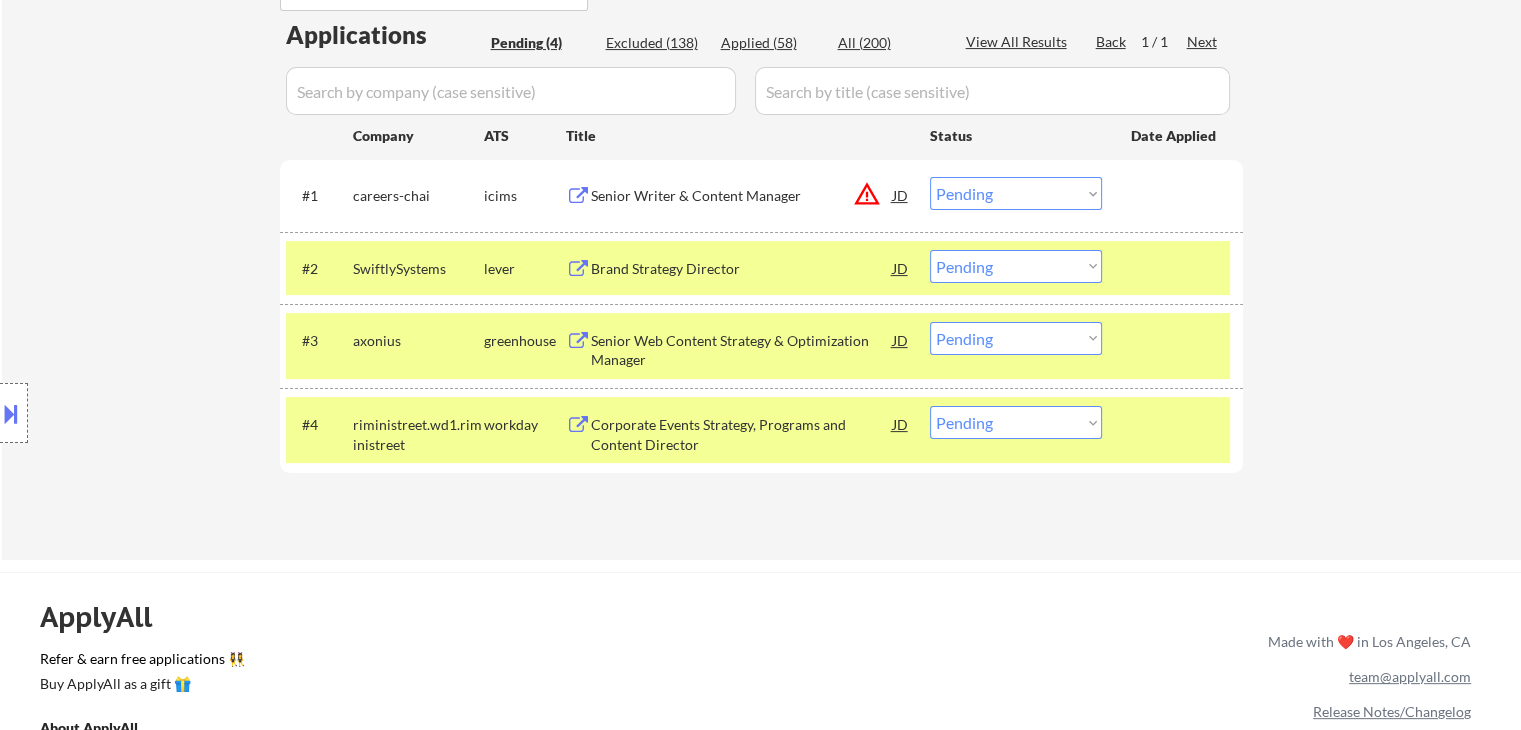 click on "Choose an option... Pending Applied Excluded (Questions) Excluded (Expired) Excluded (Location) Excluded (Bad Match) Excluded (Blocklist) Excluded (Salary) Excluded (Other)" at bounding box center [1016, 266] 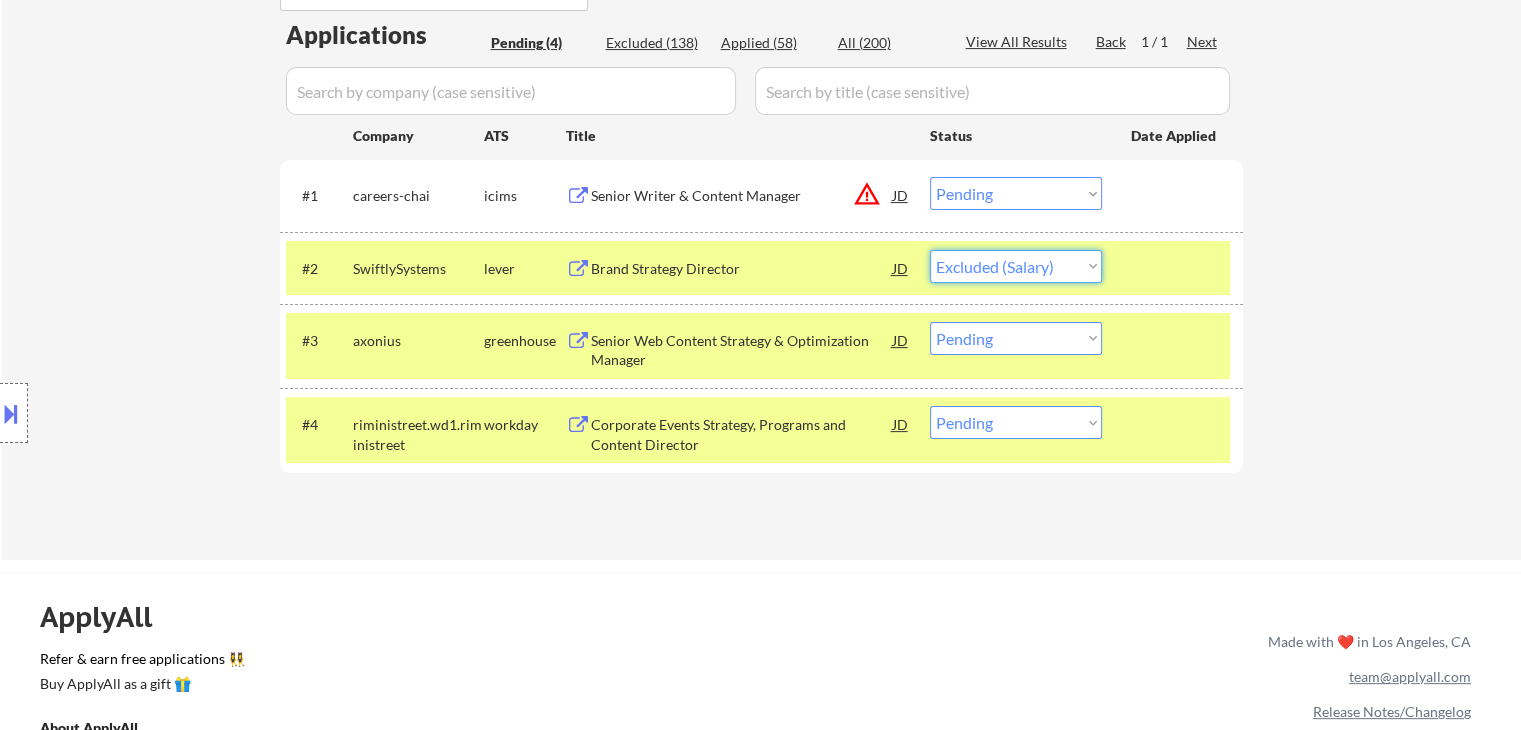 click on "Choose an option... Pending Applied Excluded (Questions) Excluded (Expired) Excluded (Location) Excluded (Bad Match) Excluded (Blocklist) Excluded (Salary) Excluded (Other)" at bounding box center [1016, 266] 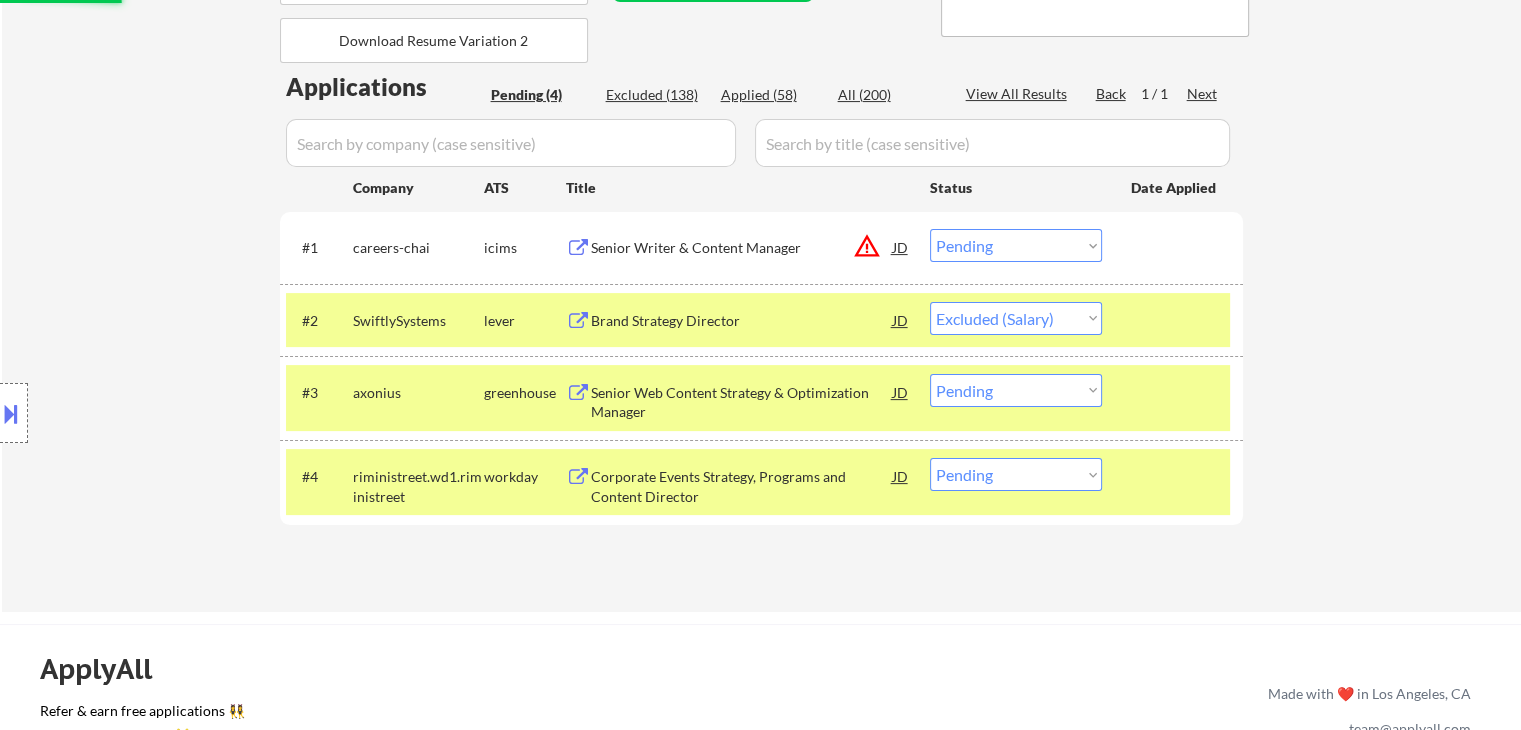 scroll, scrollTop: 400, scrollLeft: 0, axis: vertical 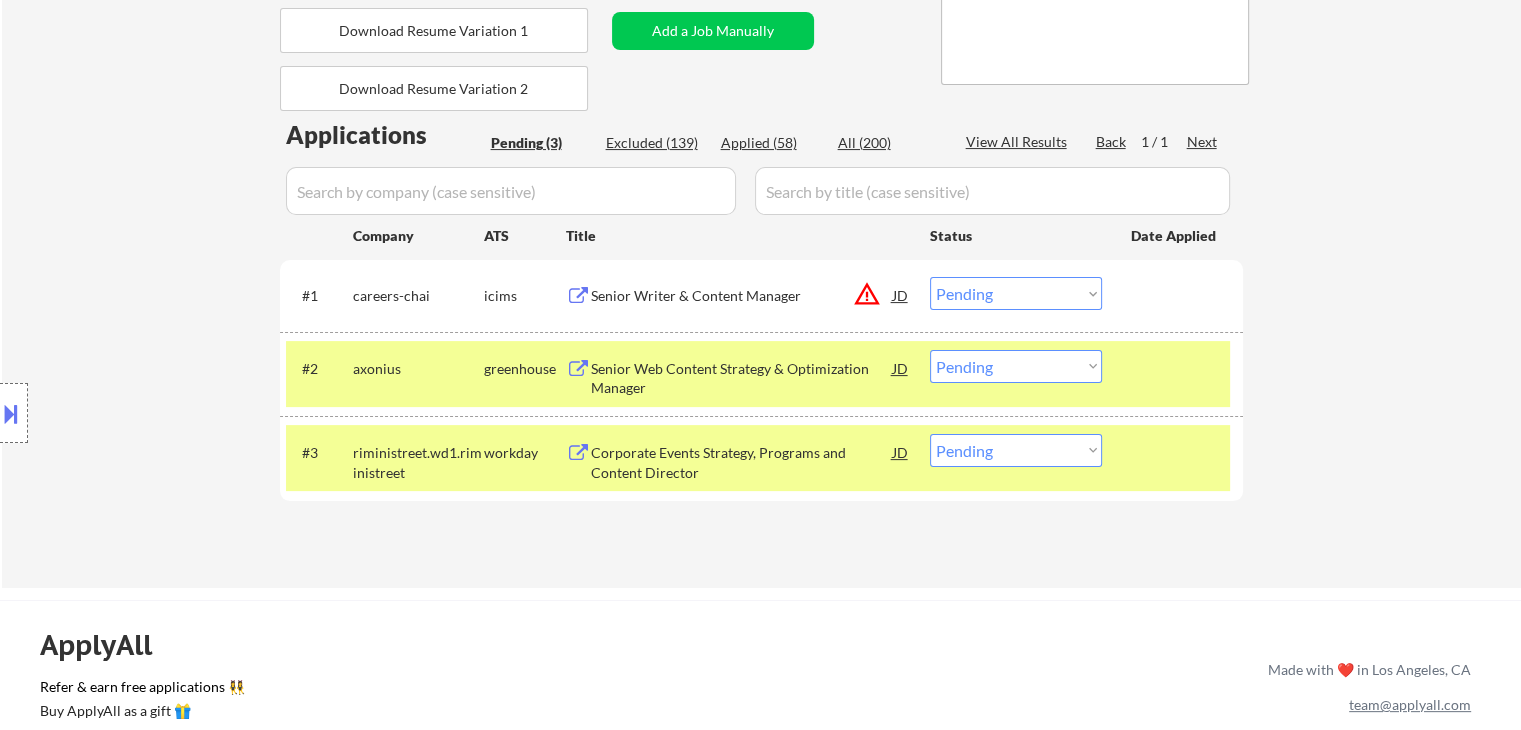 click on "Choose an option... Pending Applied Excluded (Questions) Excluded (Expired) Excluded (Location) Excluded (Bad Match) Excluded (Blocklist) Excluded (Salary) Excluded (Other)" at bounding box center (1016, 366) 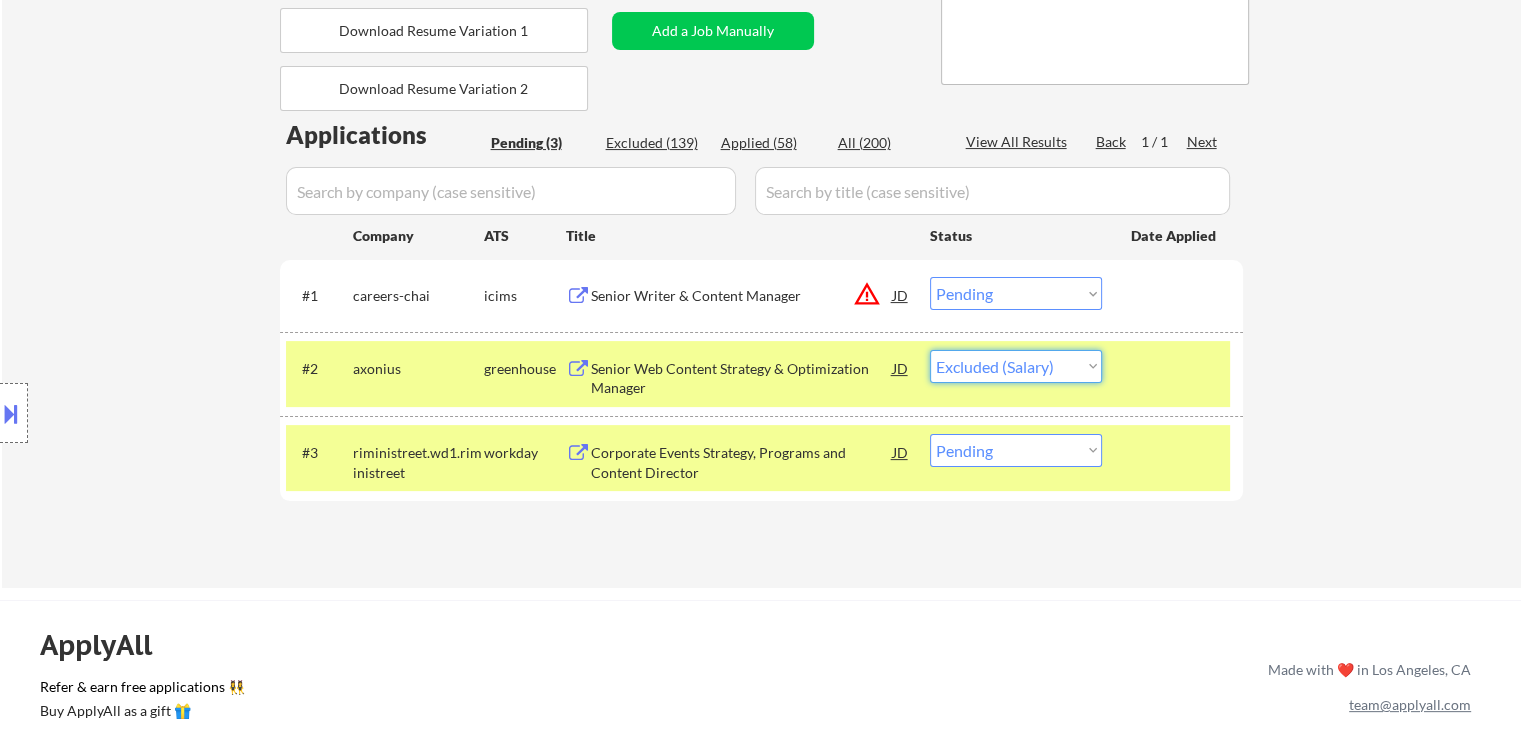 click on "Choose an option... Pending Applied Excluded (Questions) Excluded (Expired) Excluded (Location) Excluded (Bad Match) Excluded (Blocklist) Excluded (Salary) Excluded (Other)" at bounding box center [1016, 366] 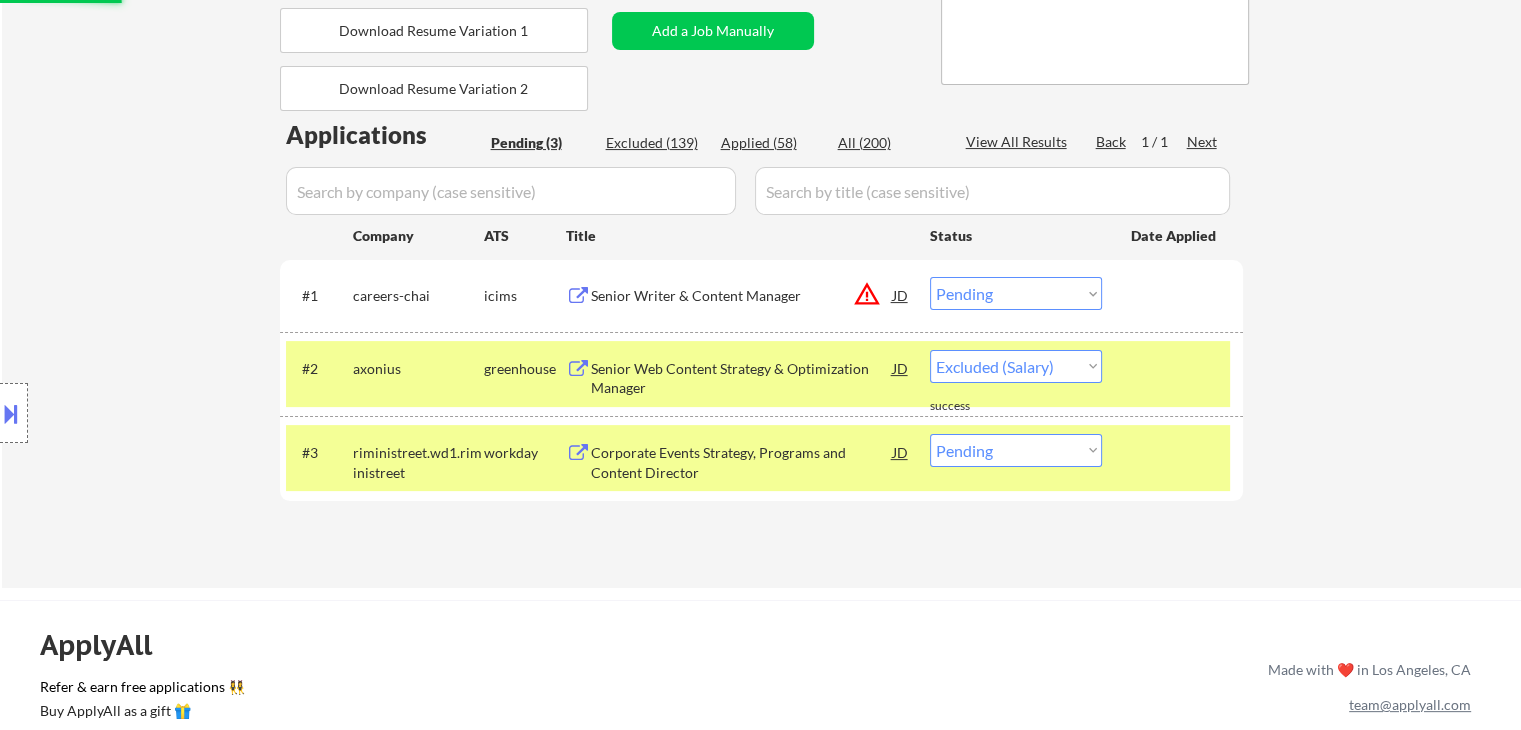 select on ""pending"" 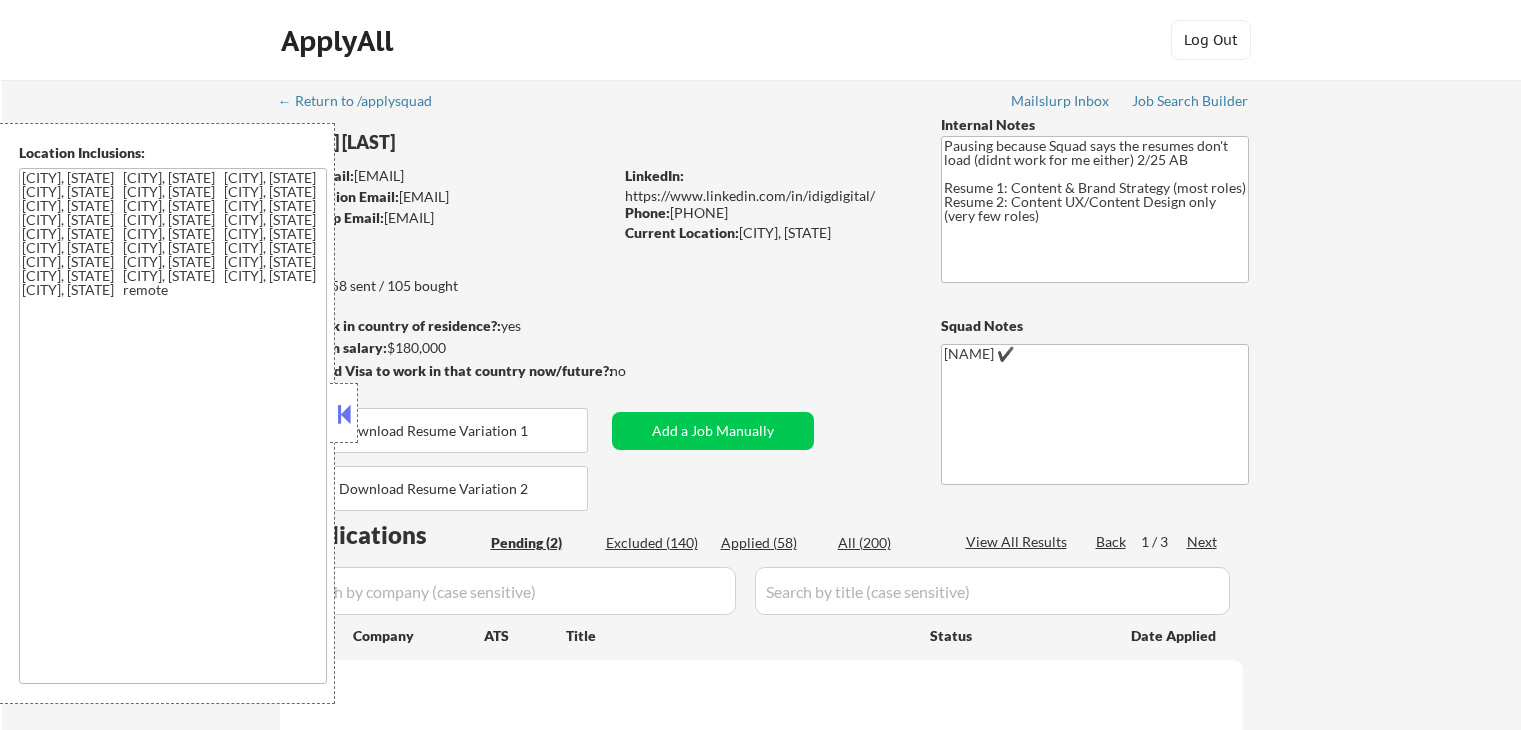 scroll, scrollTop: 480, scrollLeft: 0, axis: vertical 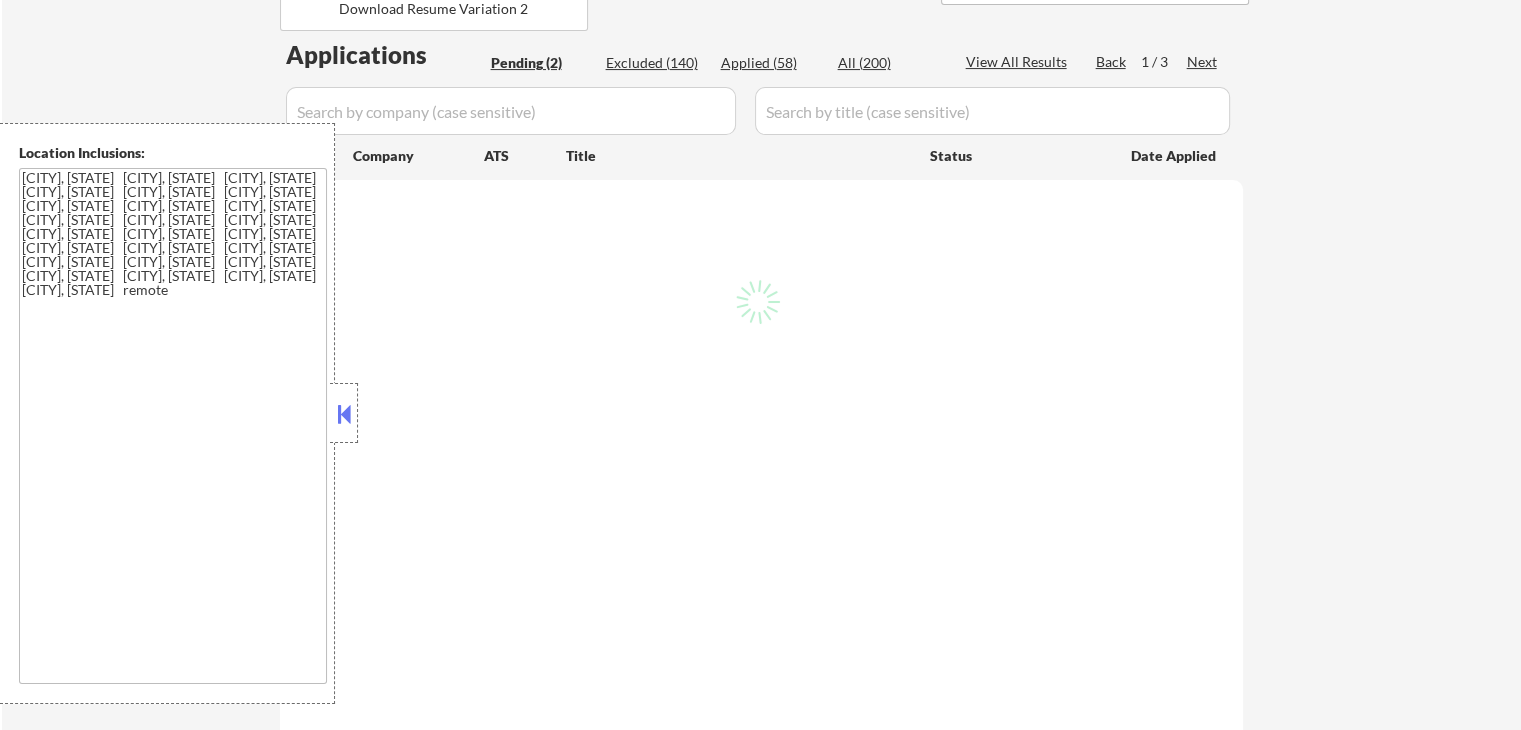 select on ""pending"" 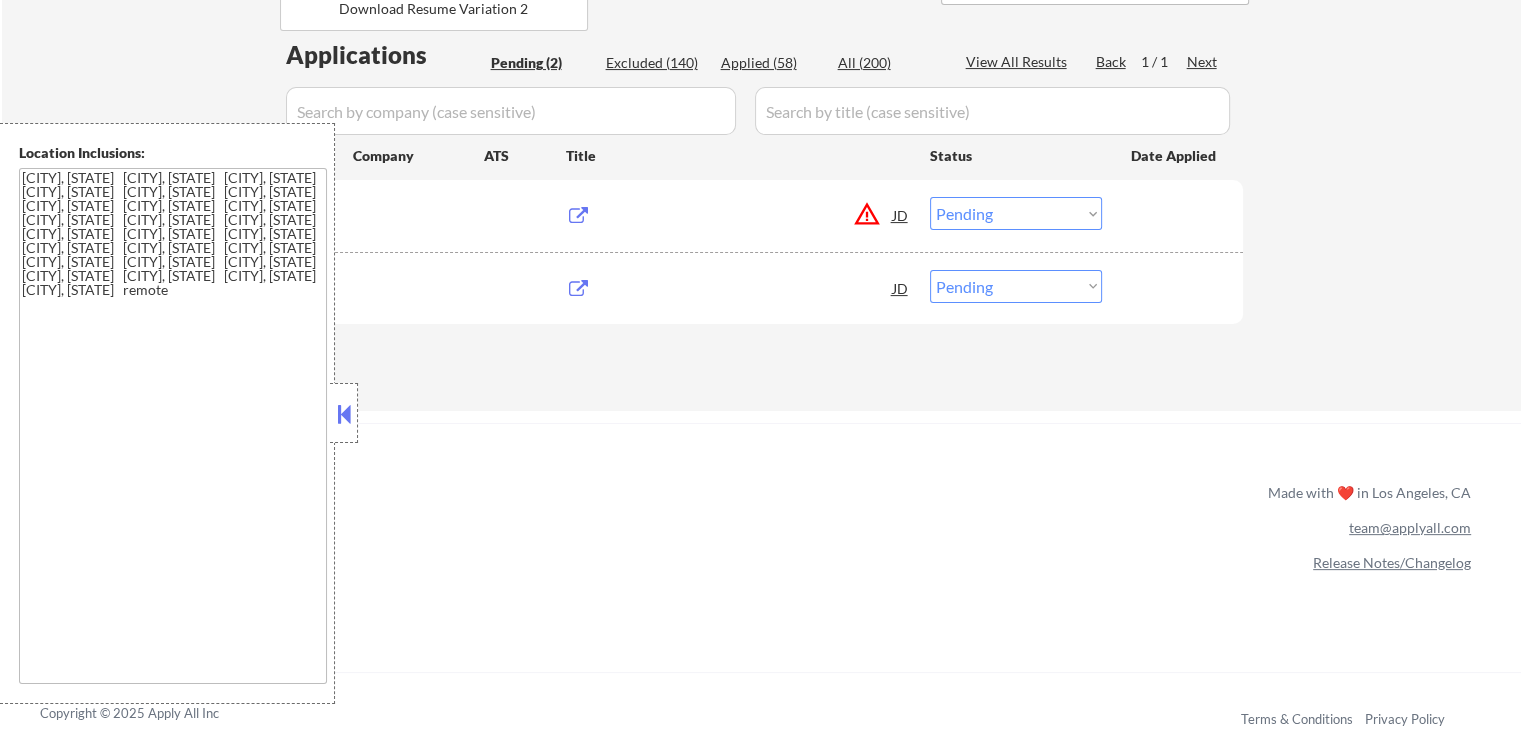 scroll, scrollTop: 400, scrollLeft: 0, axis: vertical 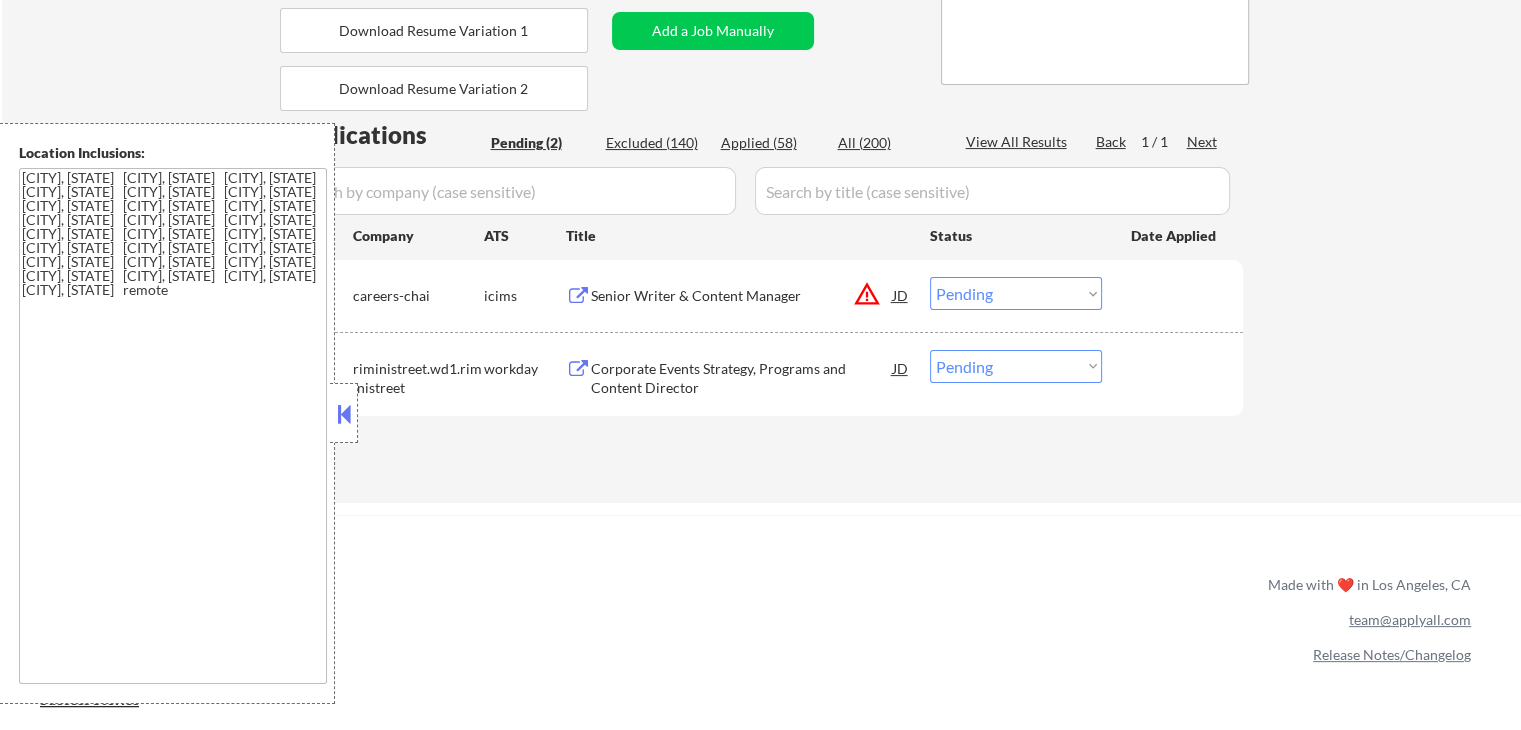 click at bounding box center [344, 414] 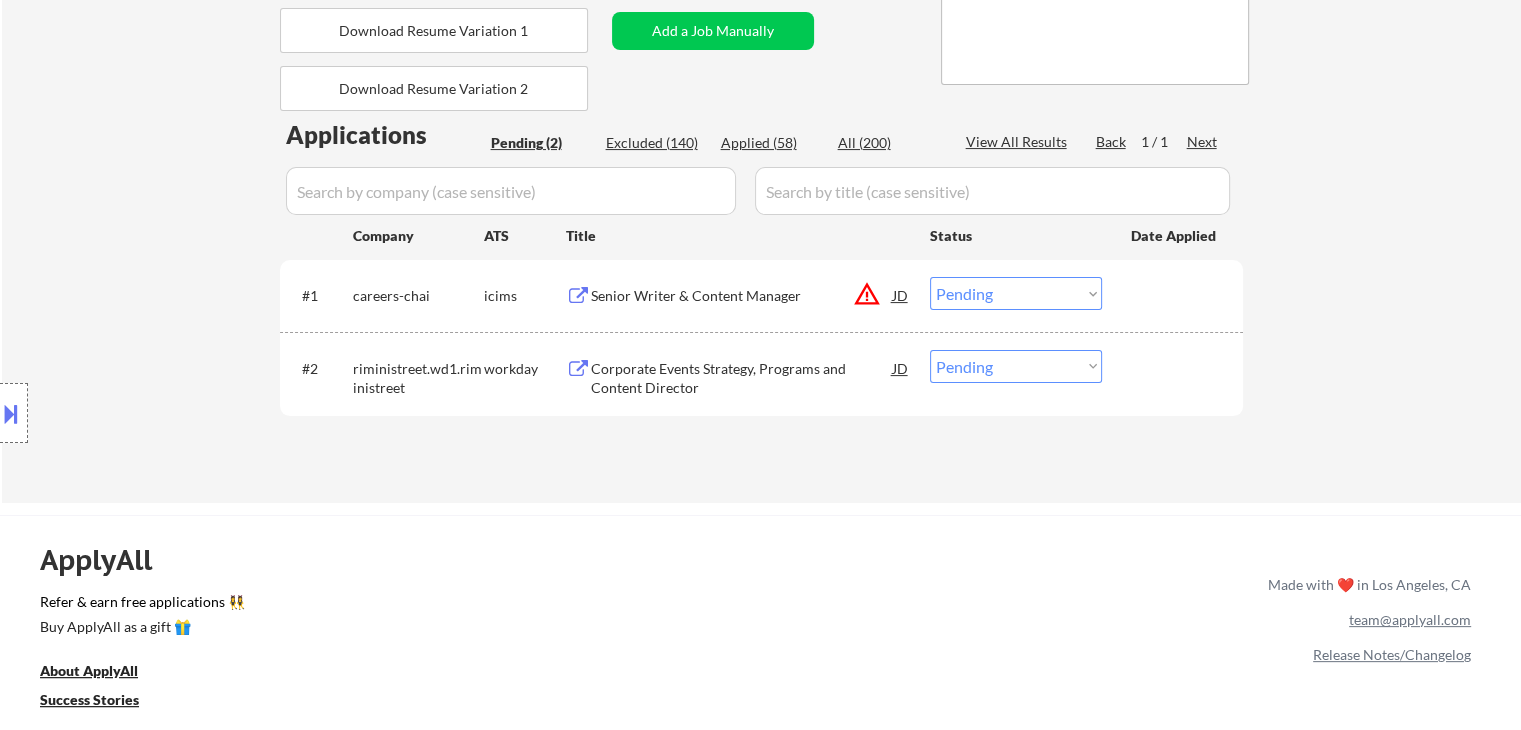 drag, startPoint x: 1024, startPoint y: 372, endPoint x: 989, endPoint y: 371, distance: 35.014282 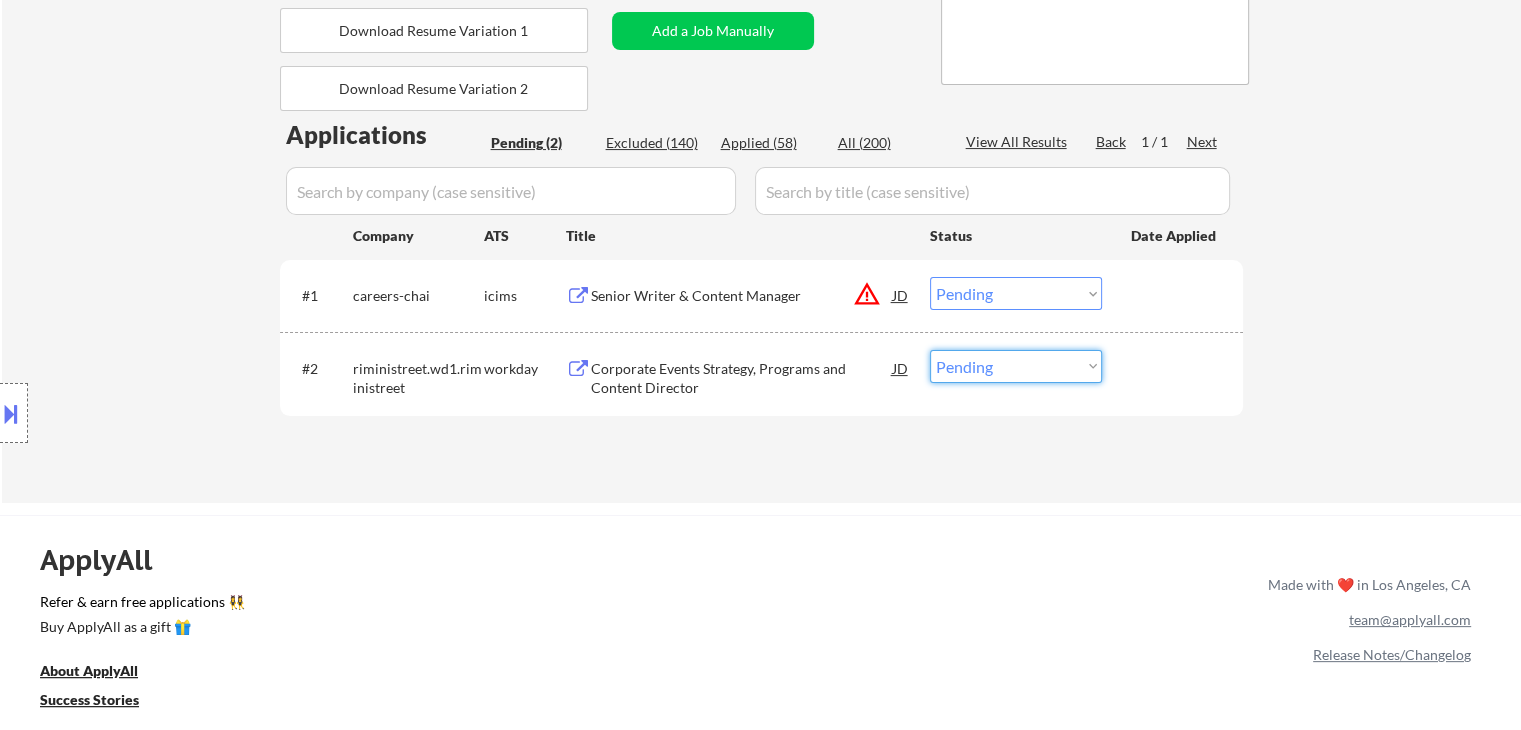 select on ""applied"" 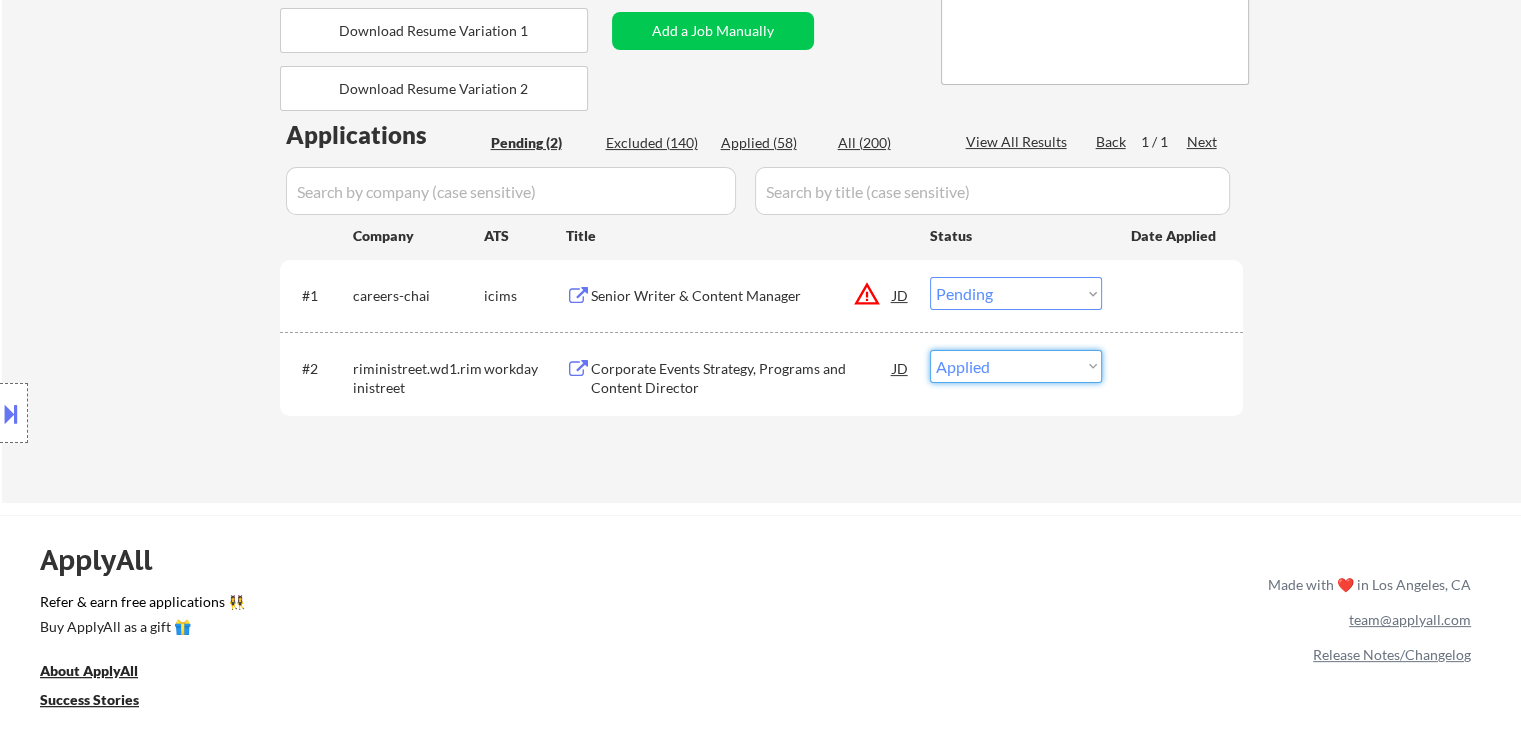 click on "Choose an option... Pending Applied Excluded (Questions) Excluded (Expired) Excluded (Location) Excluded (Bad Match) Excluded (Blocklist) Excluded (Salary) Excluded (Other)" at bounding box center (1016, 366) 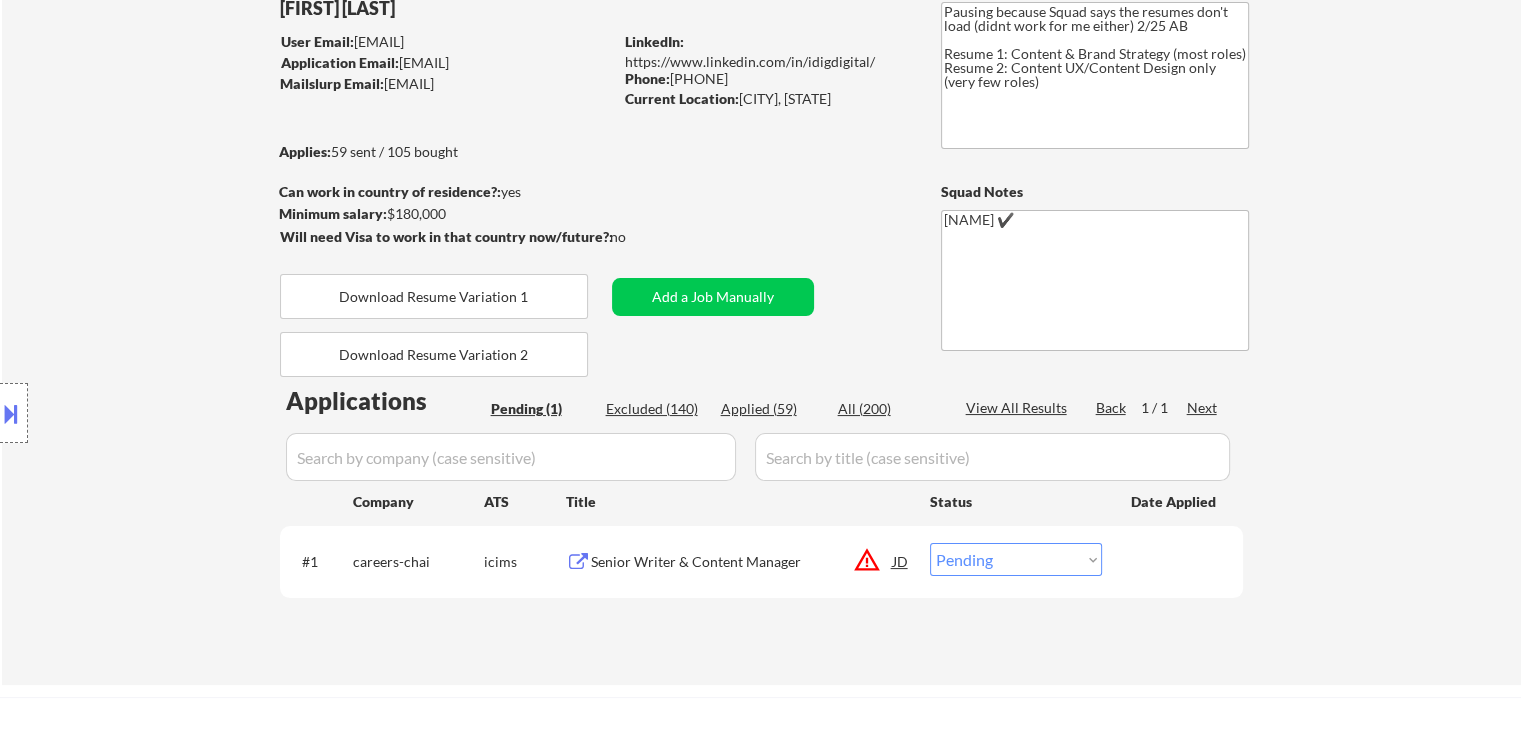 scroll, scrollTop: 100, scrollLeft: 0, axis: vertical 